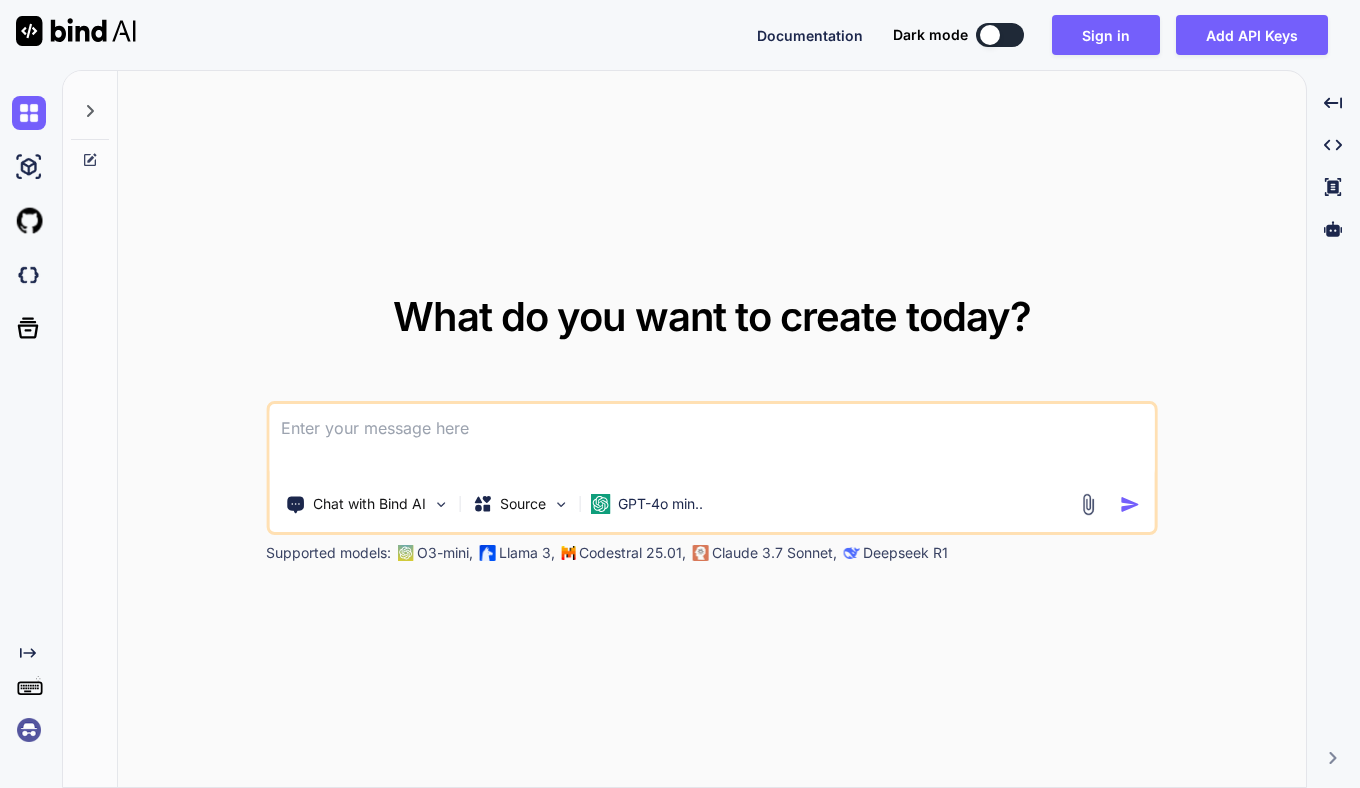scroll, scrollTop: 0, scrollLeft: 0, axis: both 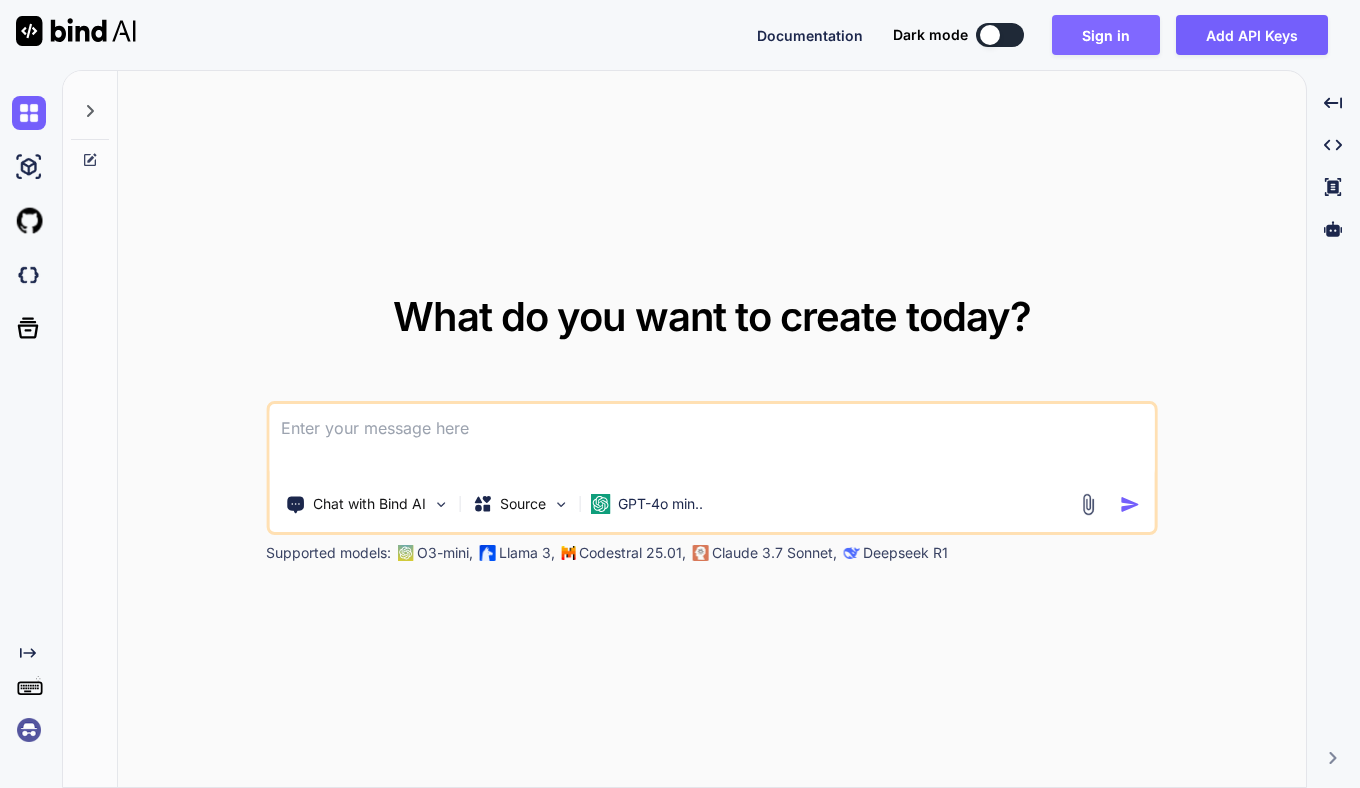 click on "Sign in" at bounding box center (1106, 35) 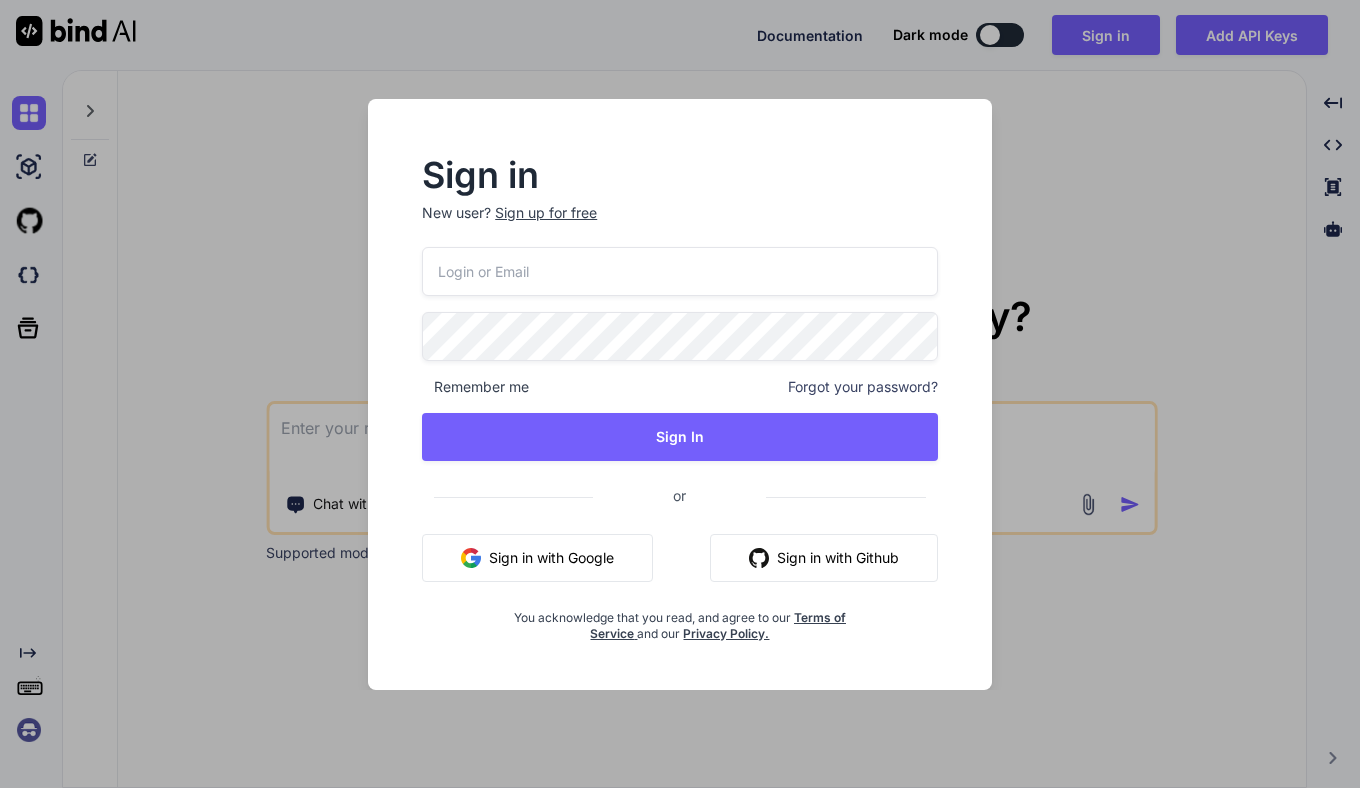click at bounding box center [680, 271] 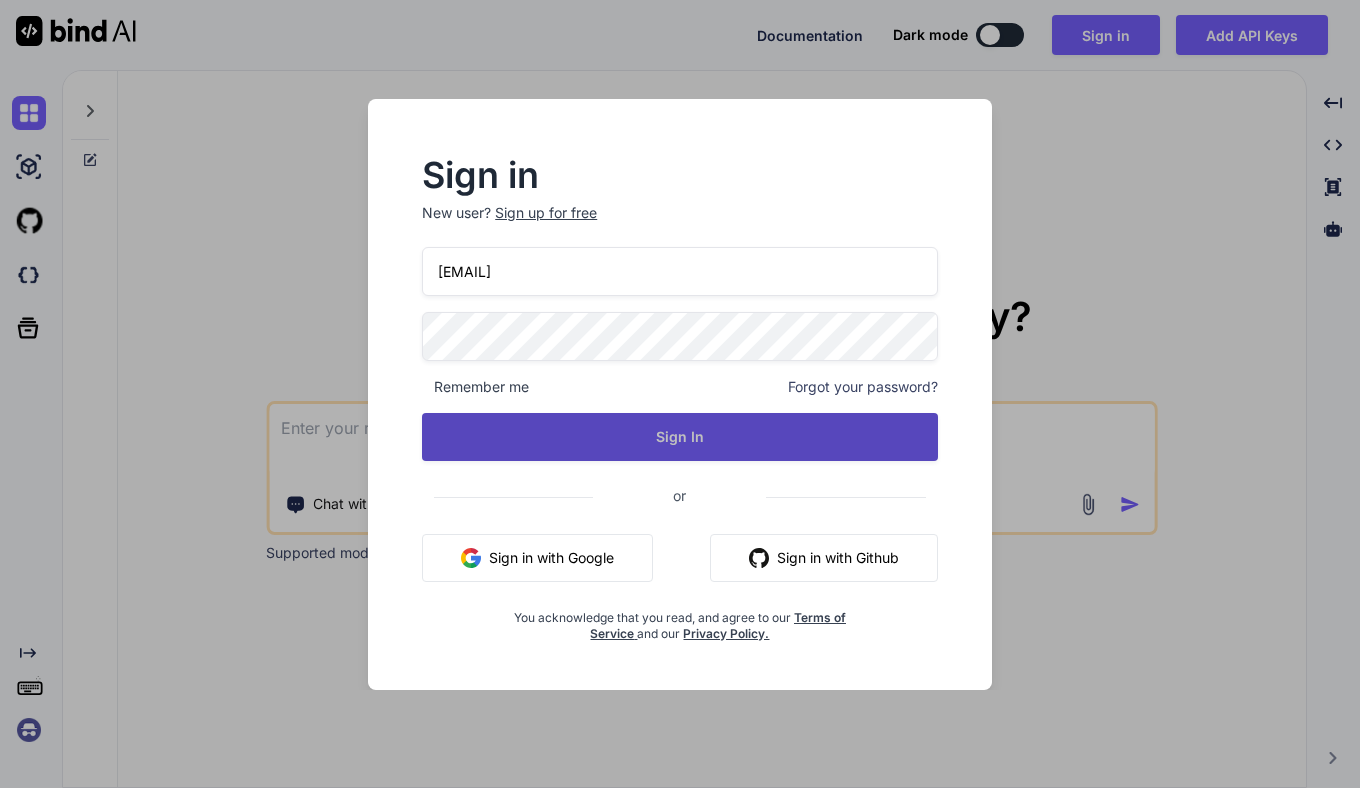 click on "Sign In" at bounding box center (680, 437) 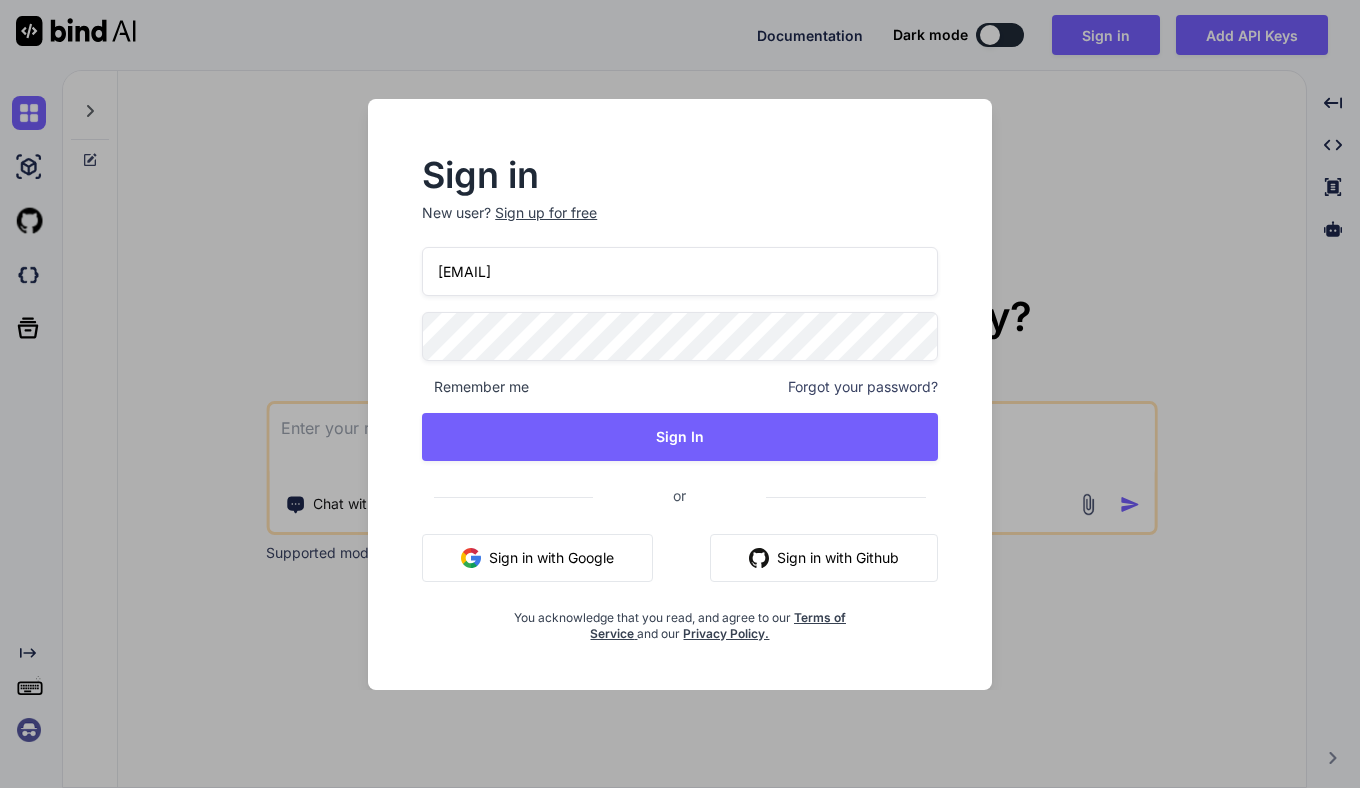 click on "Sign in with Google" at bounding box center (537, 558) 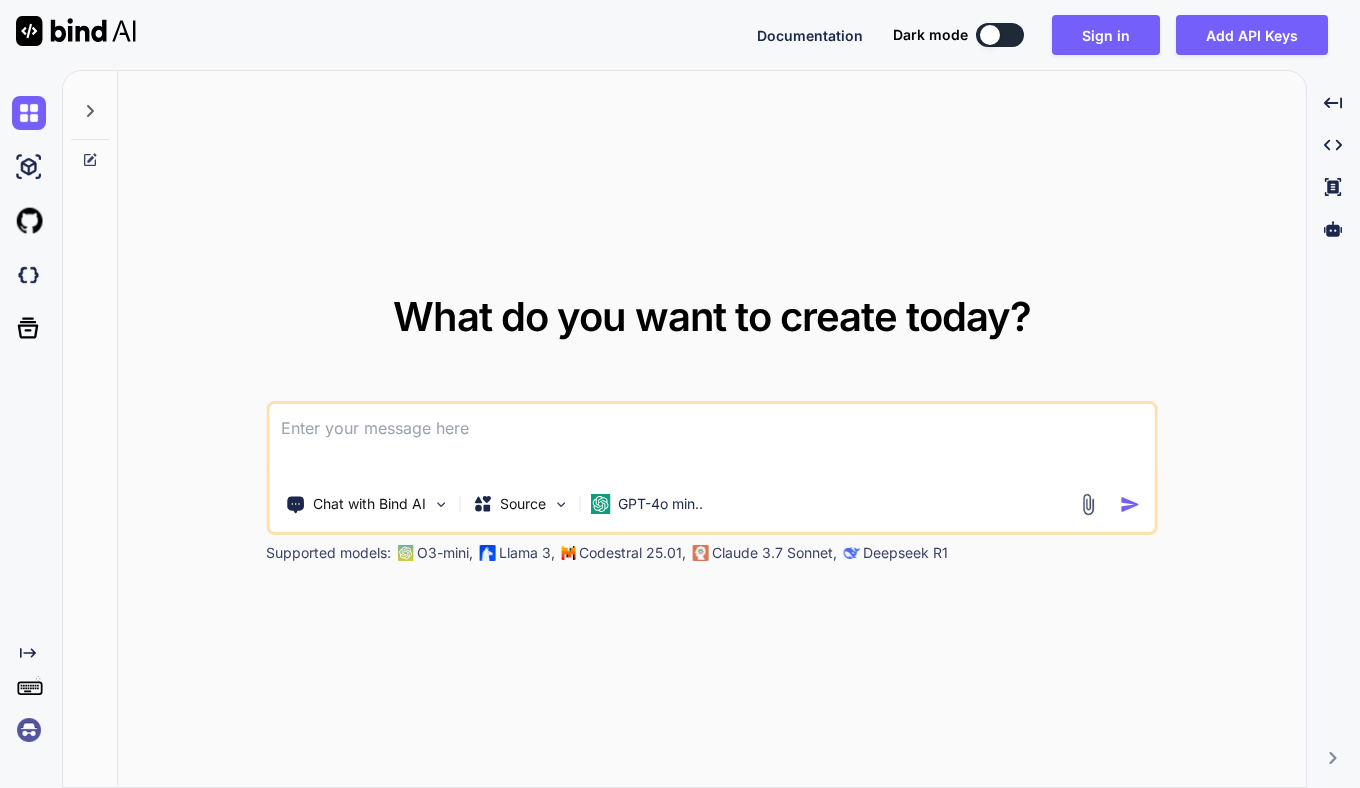 click on "What do you want to create today? Chat with Bind AI Source   GPT-4o min.. Supported models: O3-mini,   Llama 3, Codestral 25.01, Claude 3.7 Sonnet, Deepseek R1" at bounding box center (712, 430) 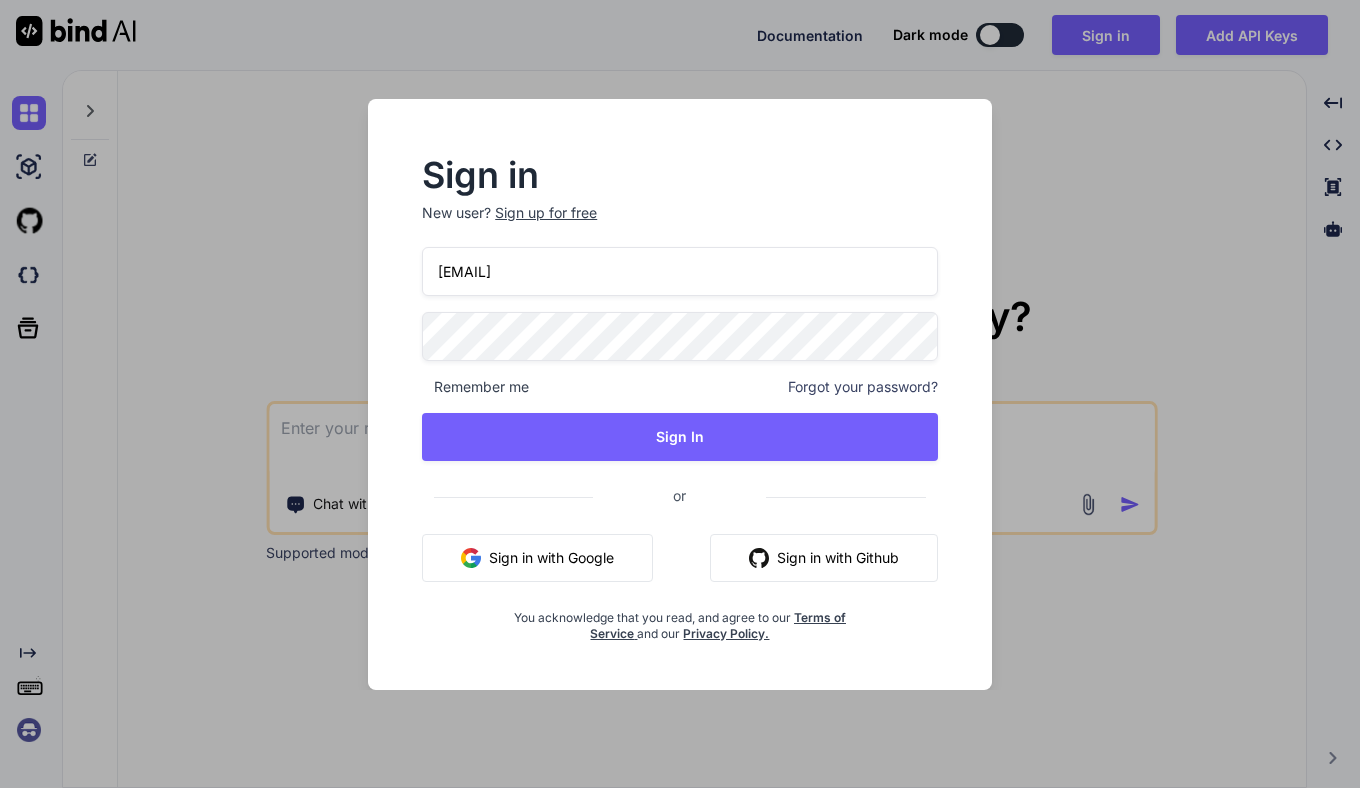 click on "Sign in New user?   Sign up for free [EMAIL] Remember me Forgot your password? Sign In   or Sign in with Google Sign in with Github You acknowledge that you read, and agree to our   Terms of Service     and our   Privacy Policy." at bounding box center (680, 394) 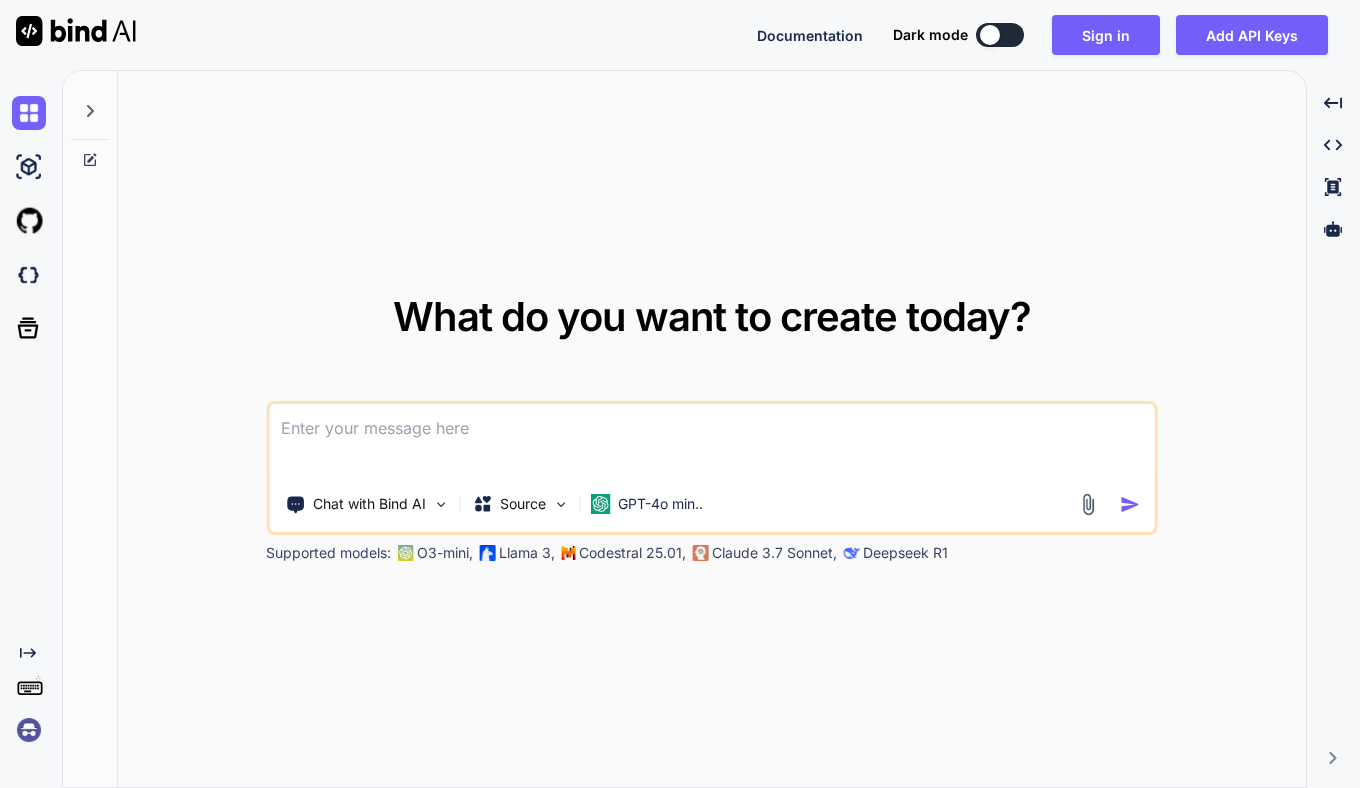 click 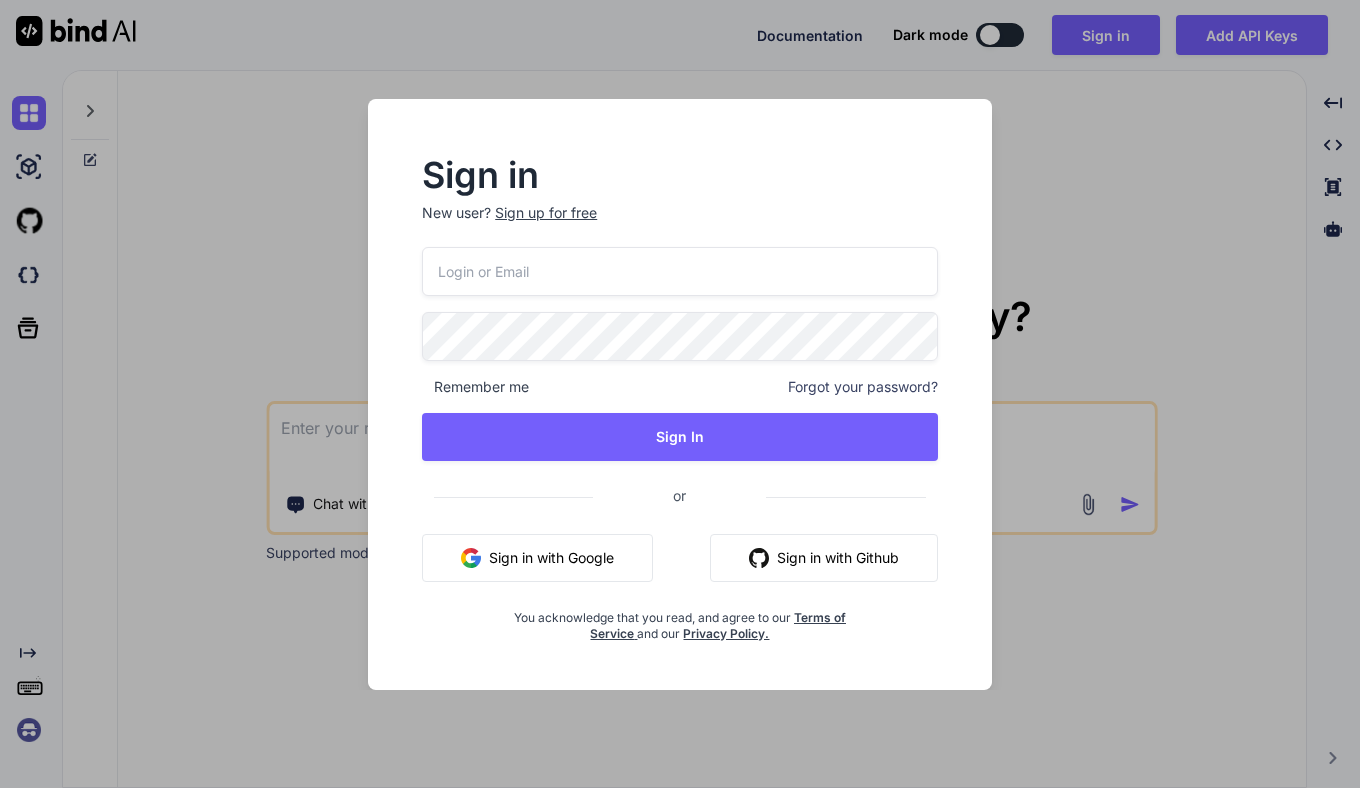 type on "[EMAIL]" 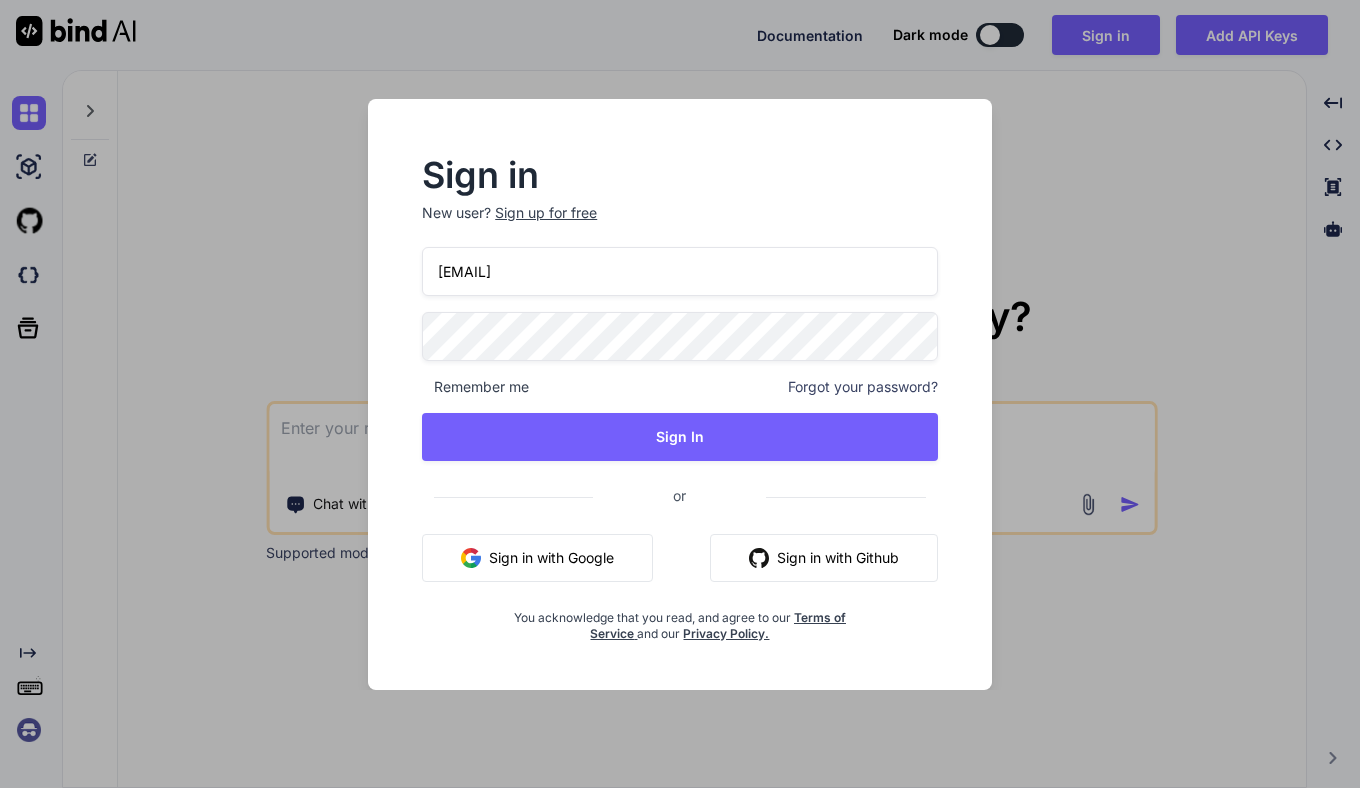 click on "Sign in New user?   Sign up for free [EMAIL] Remember me Forgot your password? Sign In   or Sign in with Google Sign in with Github You acknowledge that you read, and agree to our   Terms of Service     and our   Privacy Policy." at bounding box center [680, 394] 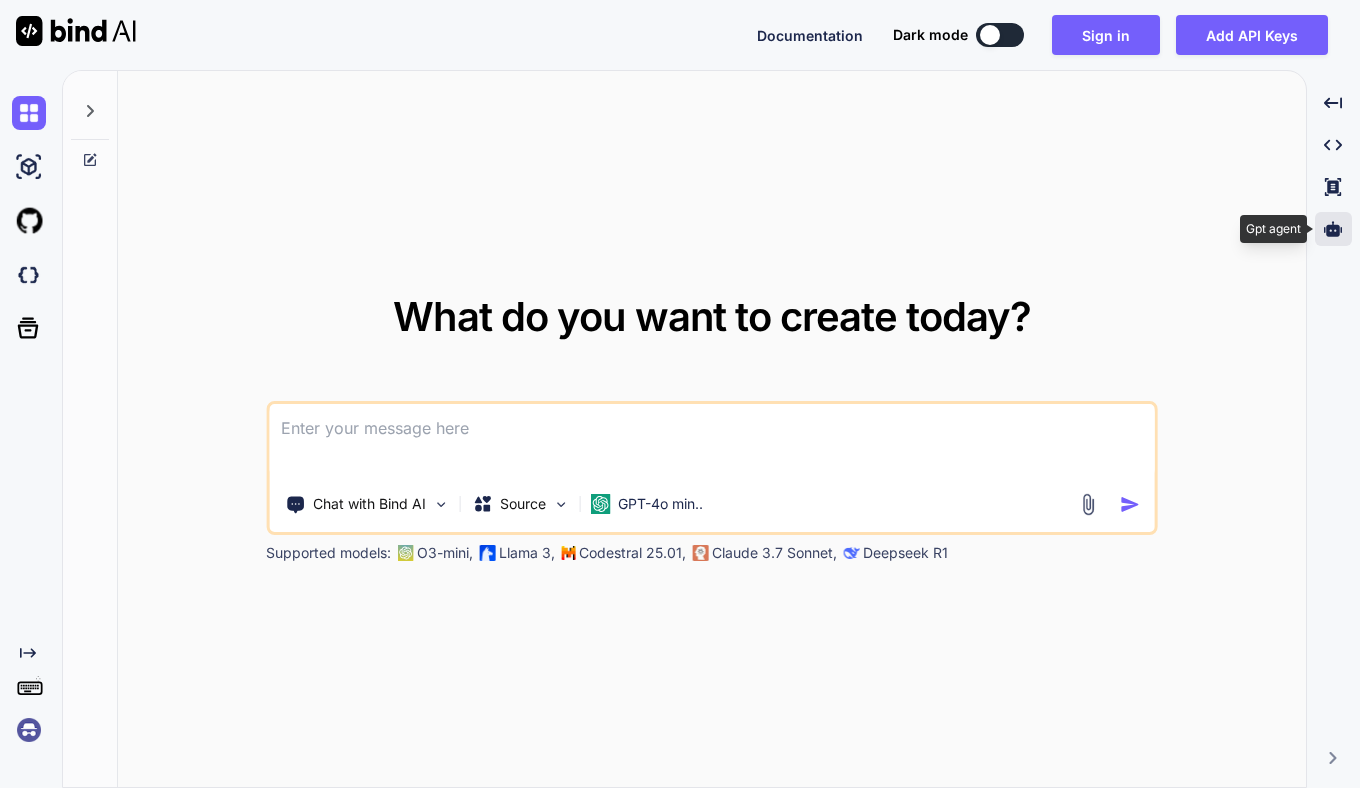 click 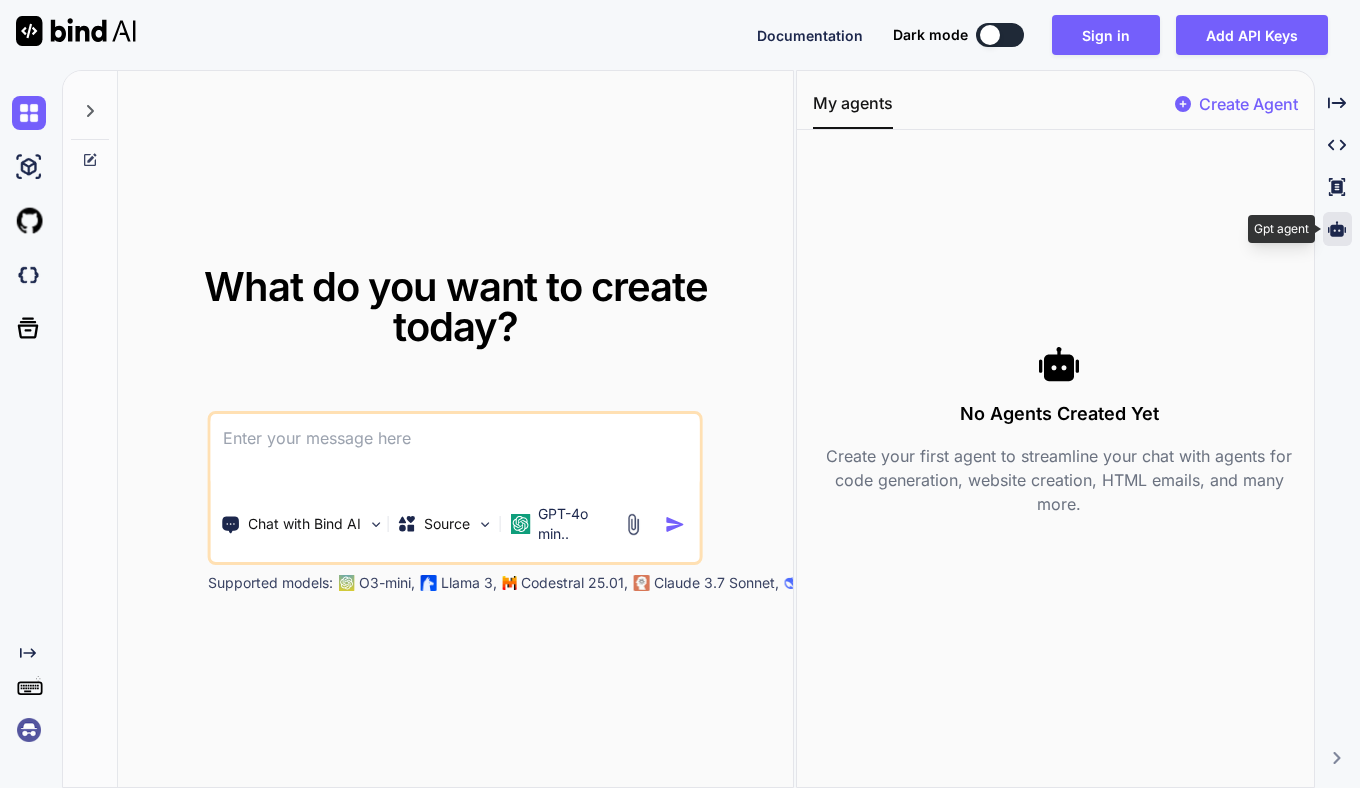 click 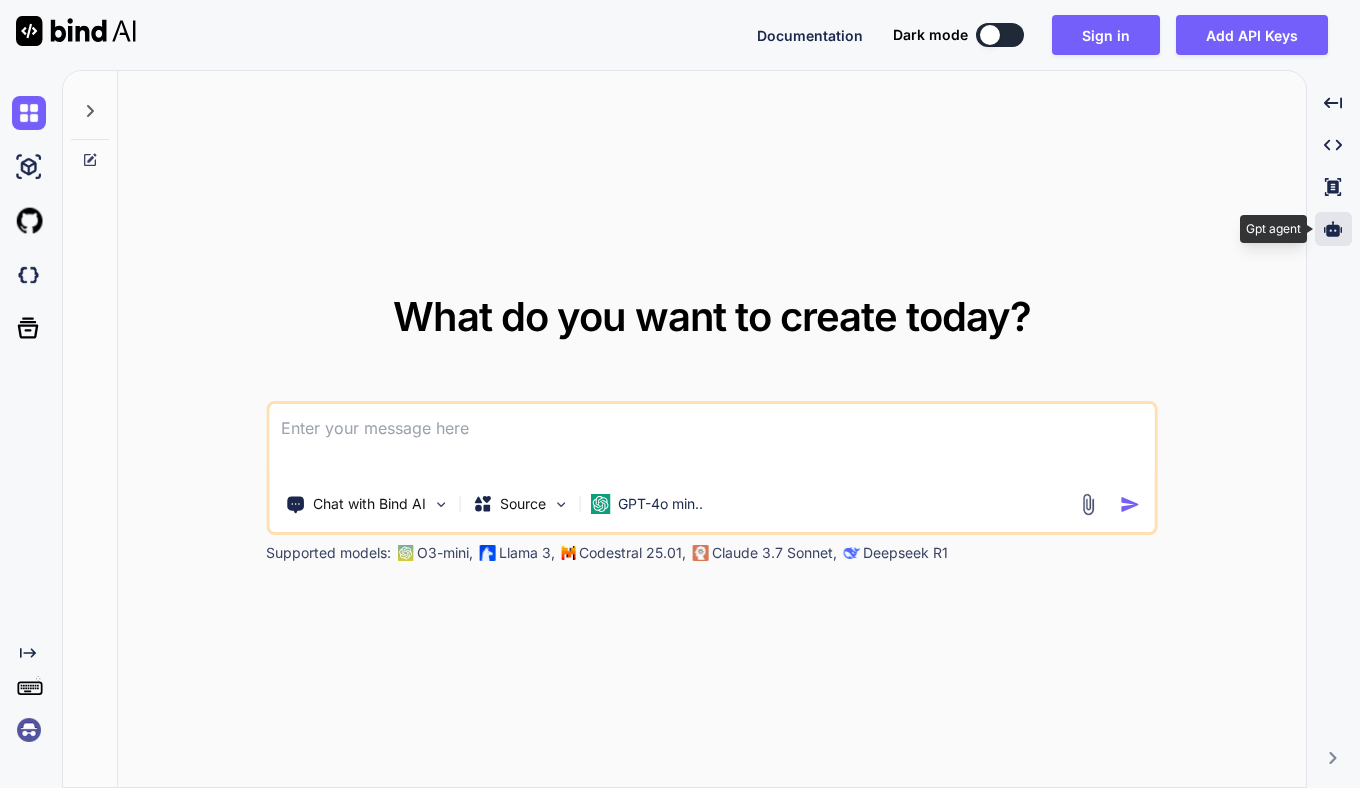 click 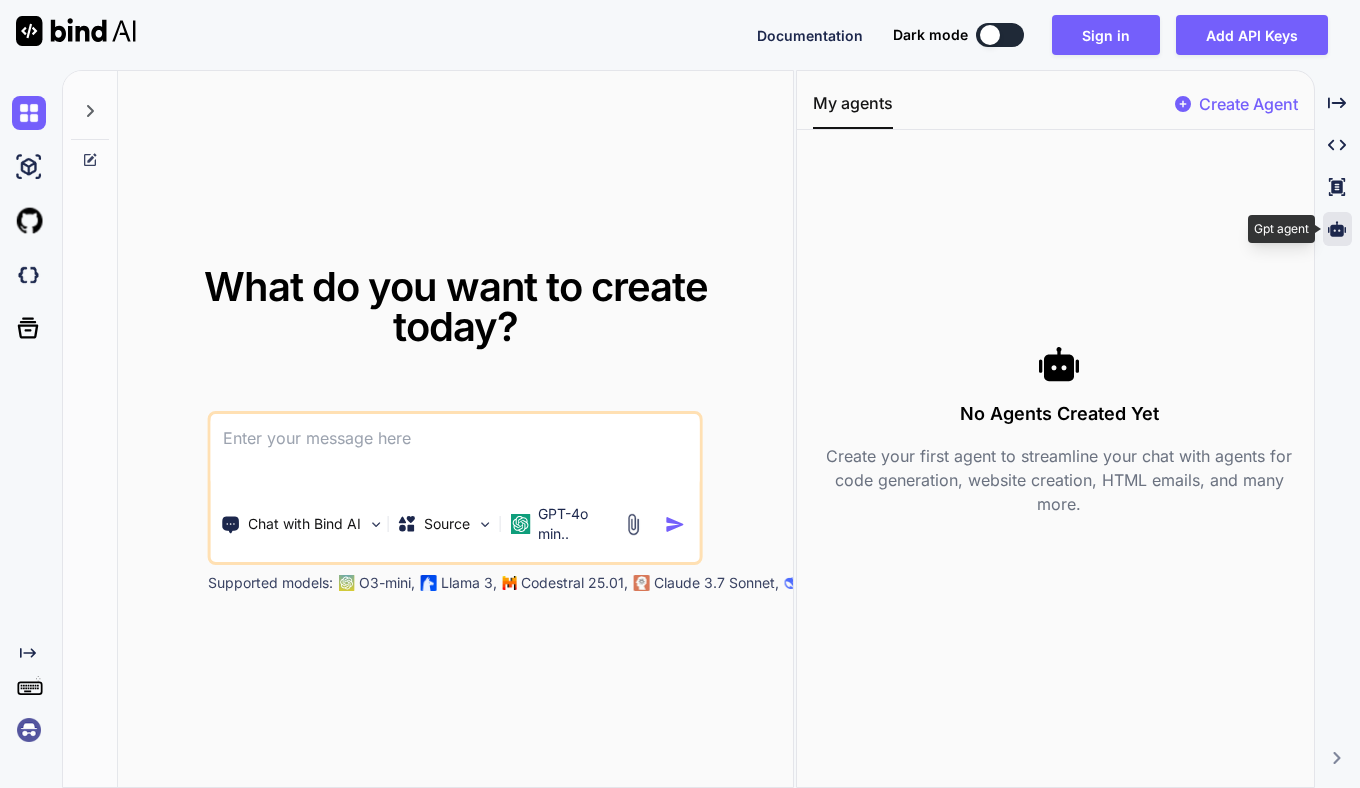 click 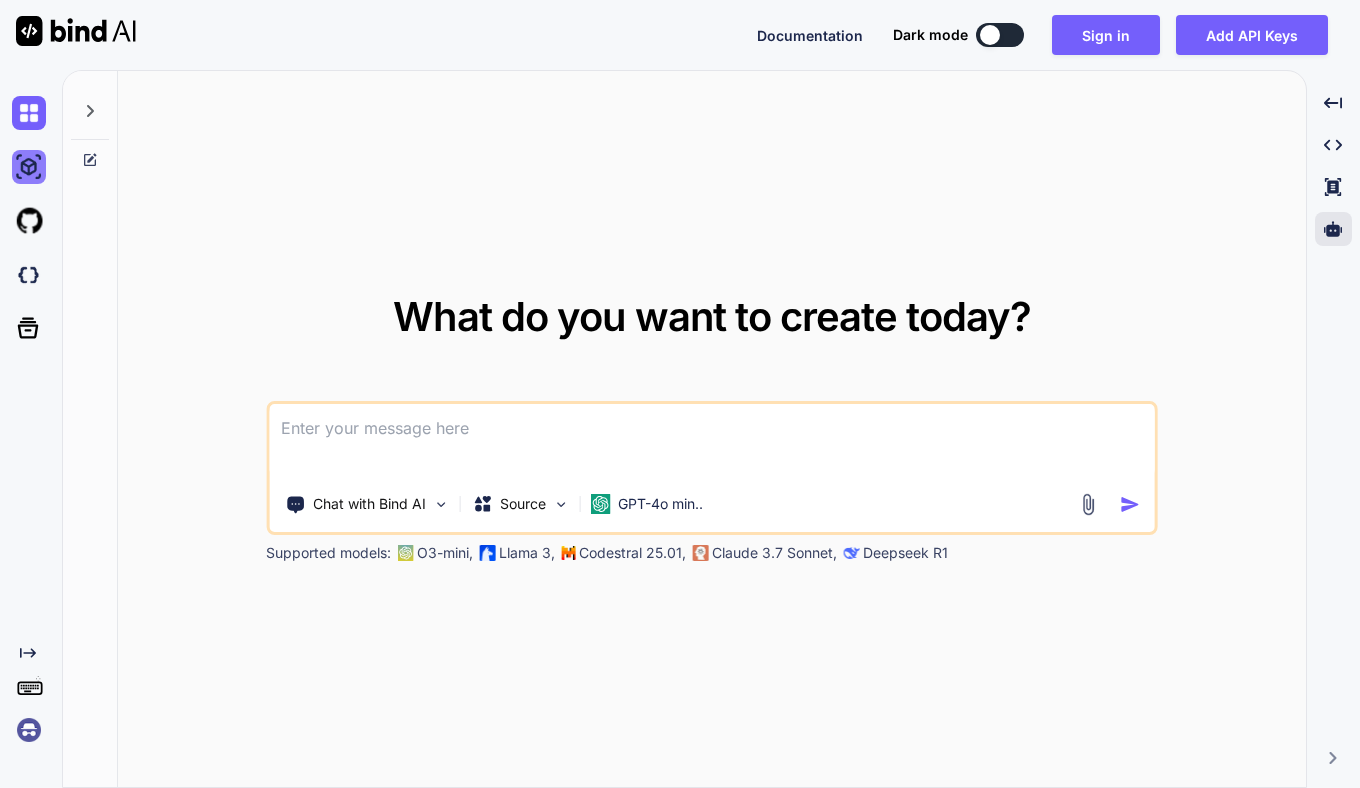 click at bounding box center [29, 167] 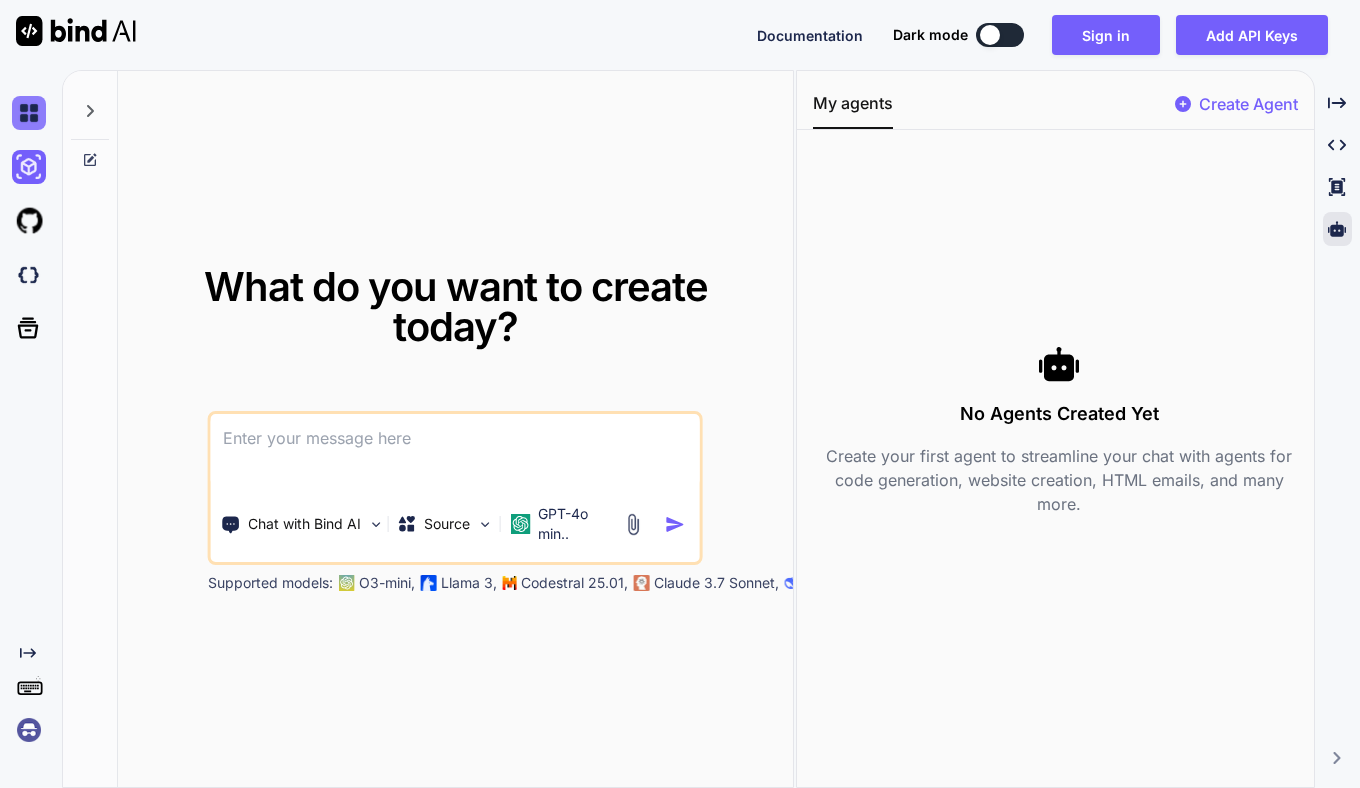 click at bounding box center [29, 113] 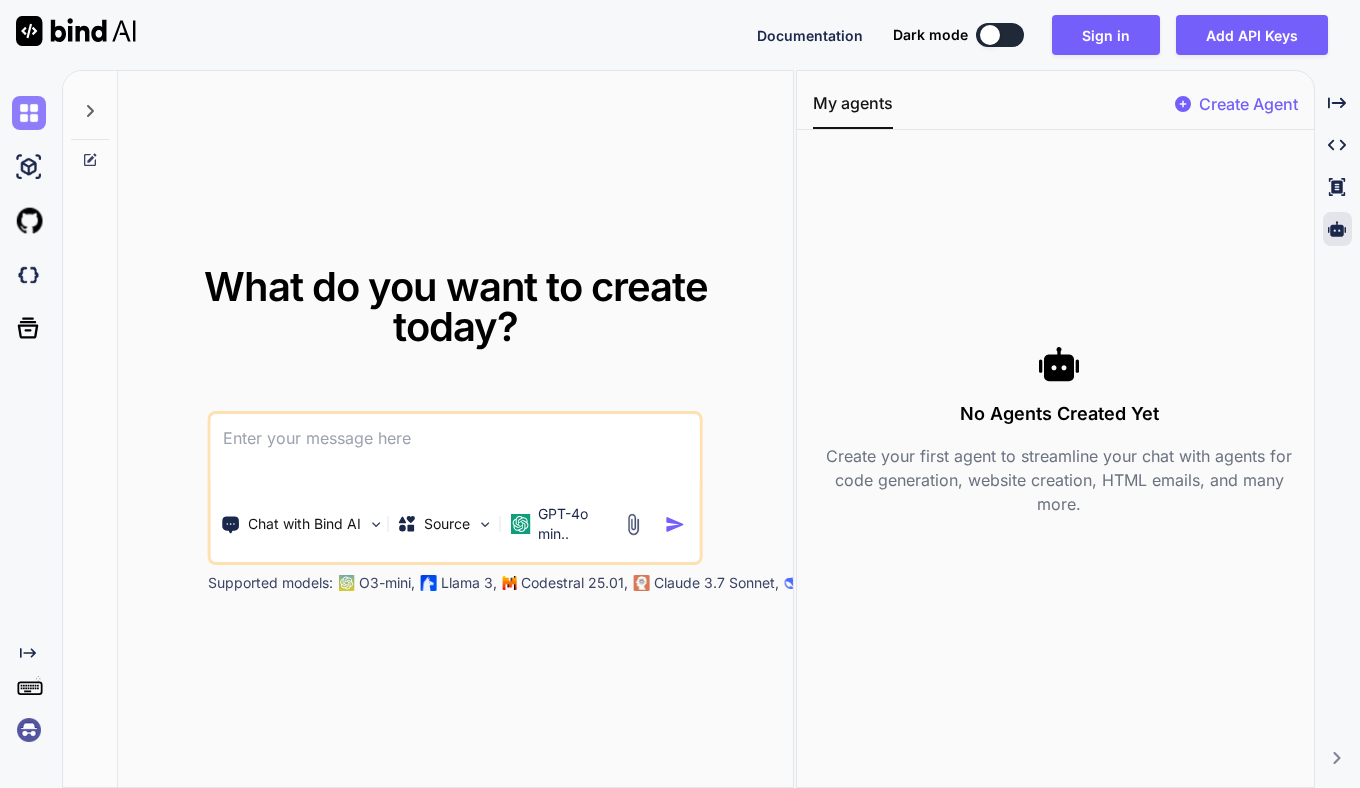 click at bounding box center [29, 113] 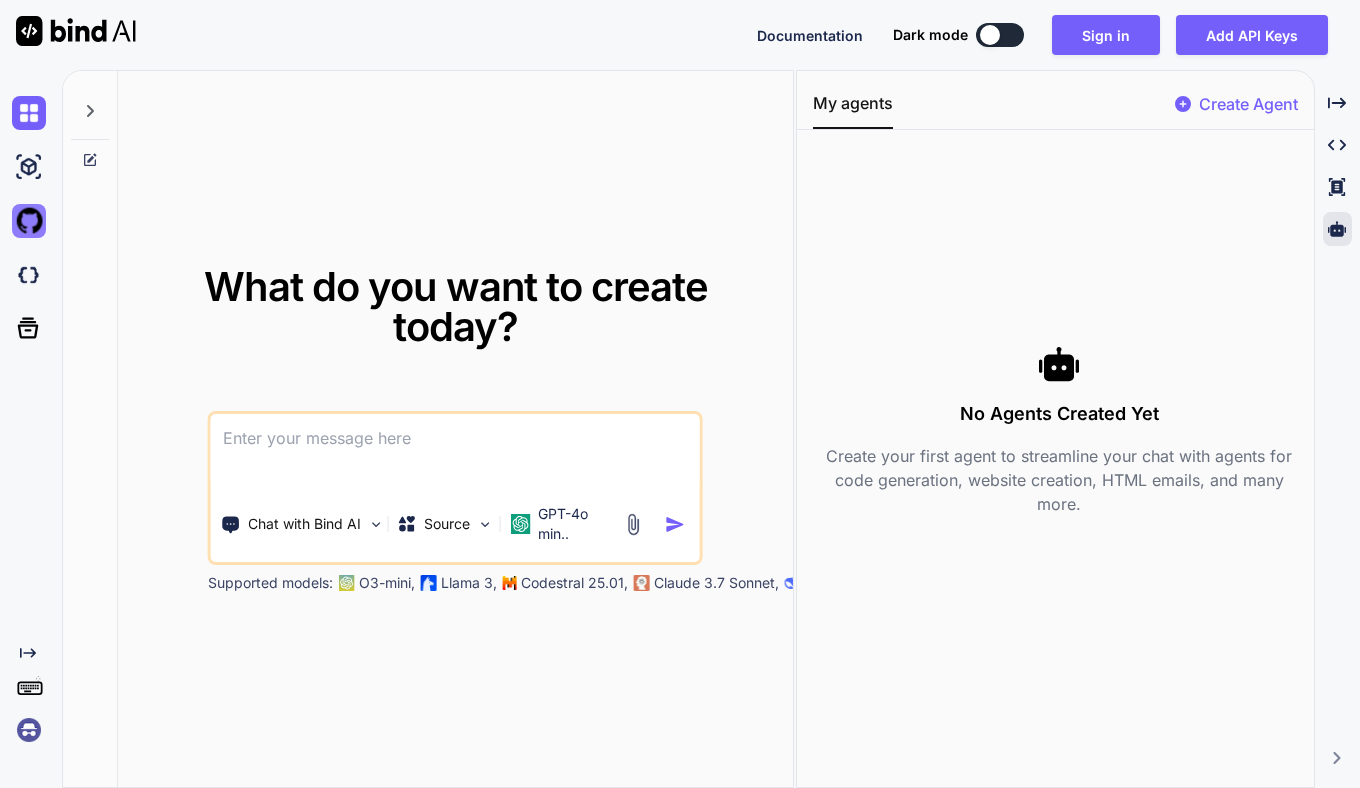 click at bounding box center [29, 221] 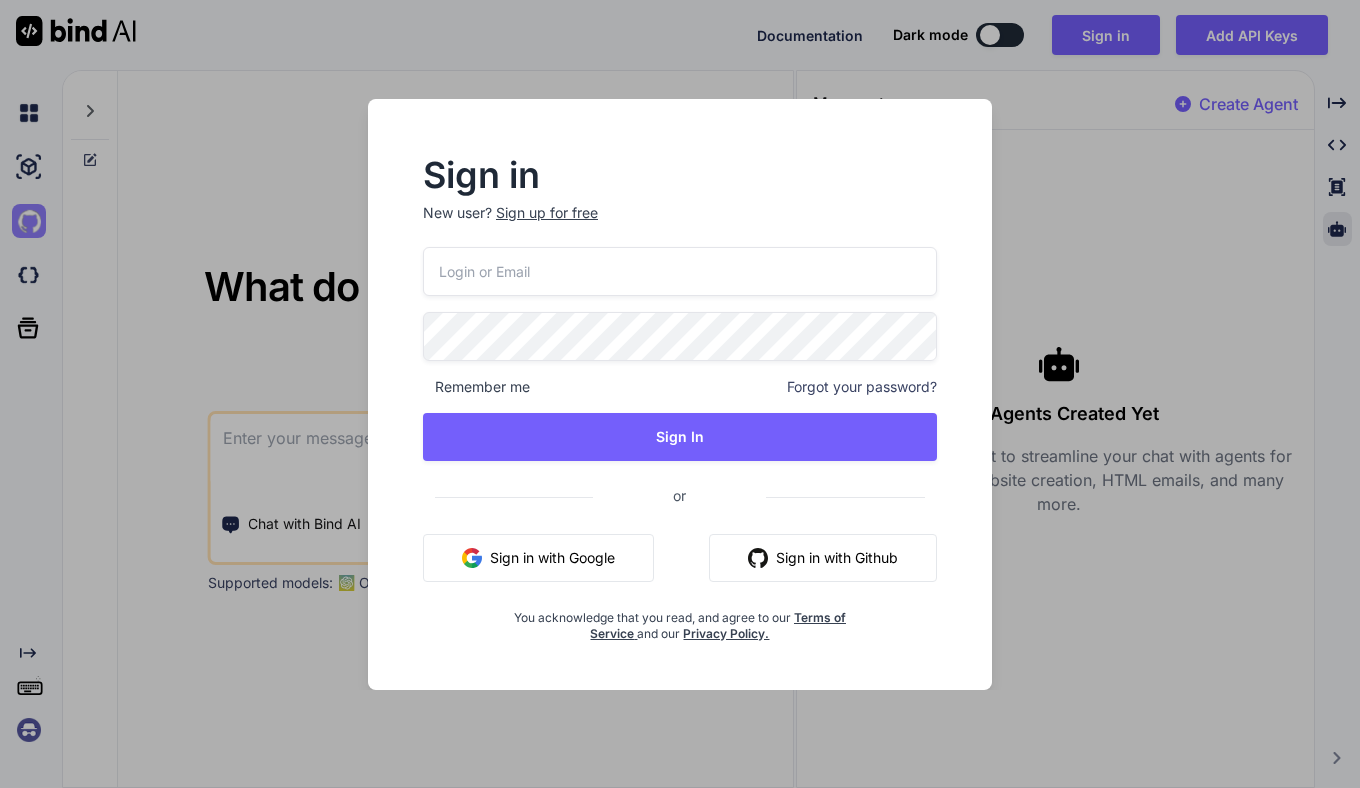 type on "[EMAIL]" 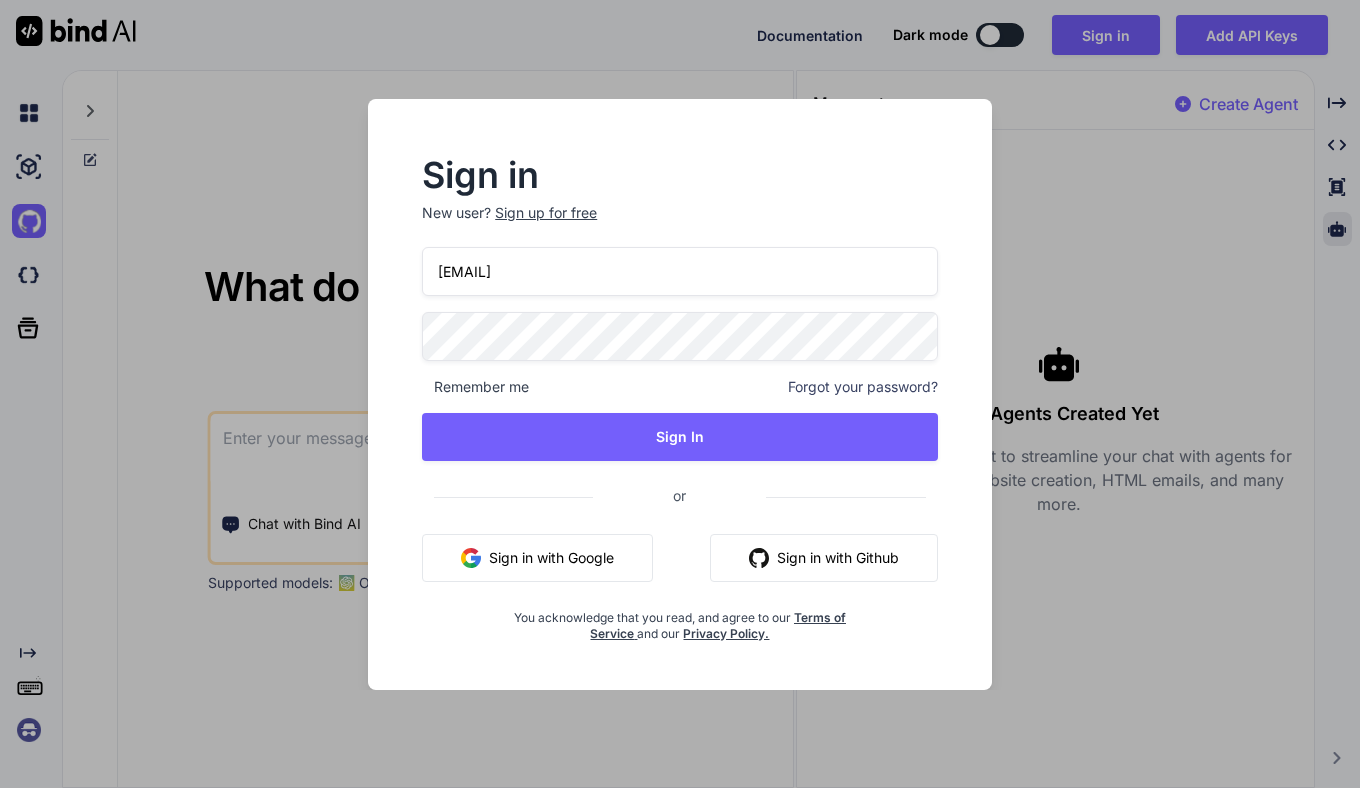 click on "Sign in New user?   Sign up for free [EMAIL] Remember me Forgot your password? Sign In   or Sign in with Google Sign in with Github You acknowledge that you read, and agree to our   Terms of Service     and our   Privacy Policy." at bounding box center [680, 394] 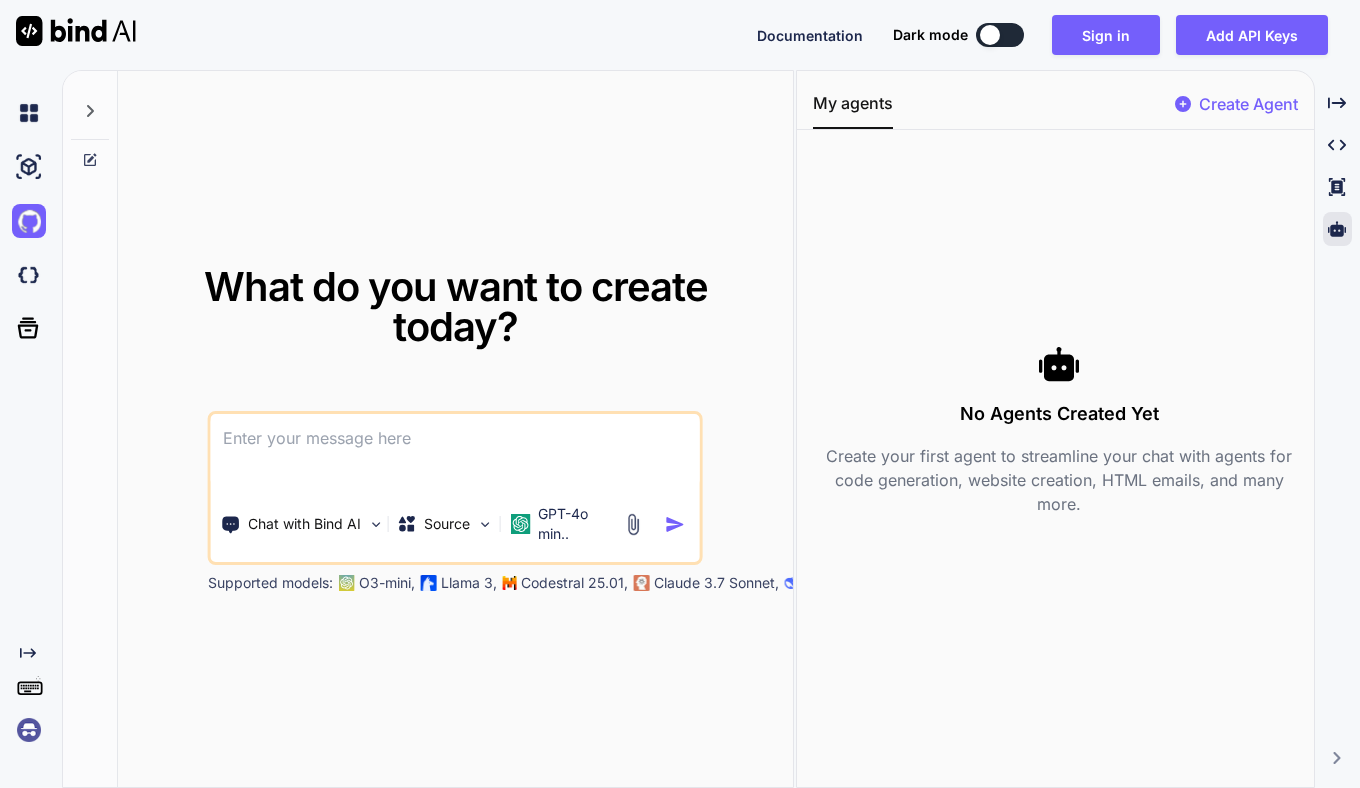 click at bounding box center [29, 275] 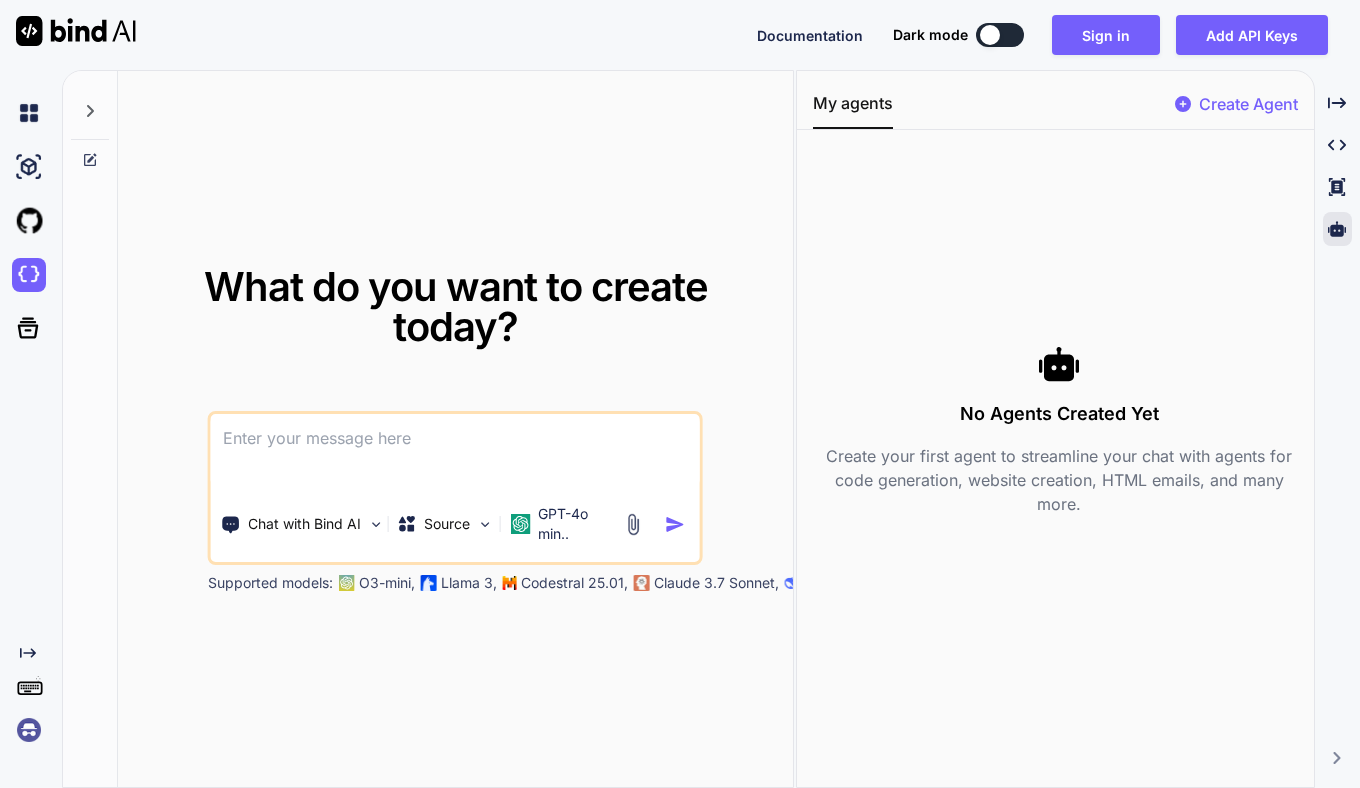 click at bounding box center (455, 451) 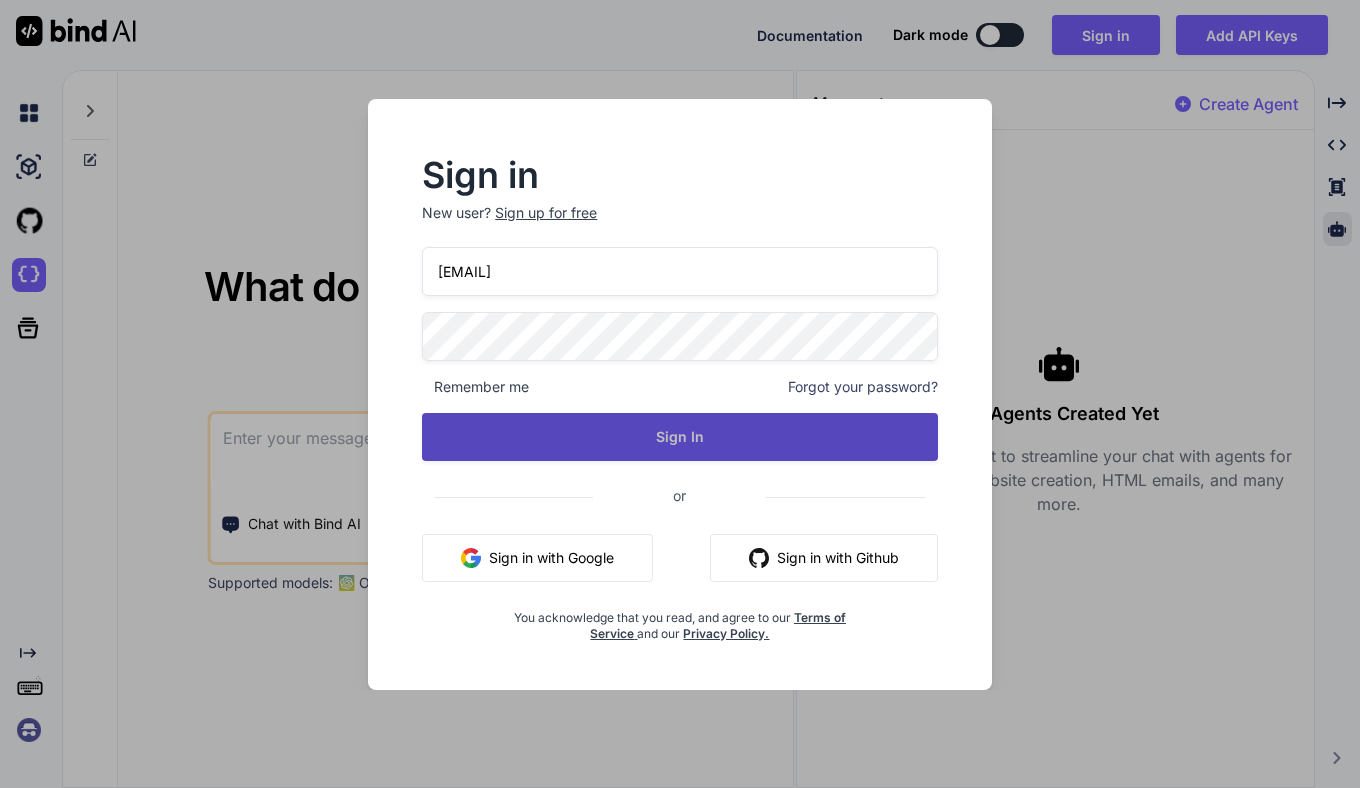 click on "Sign In" at bounding box center (680, 437) 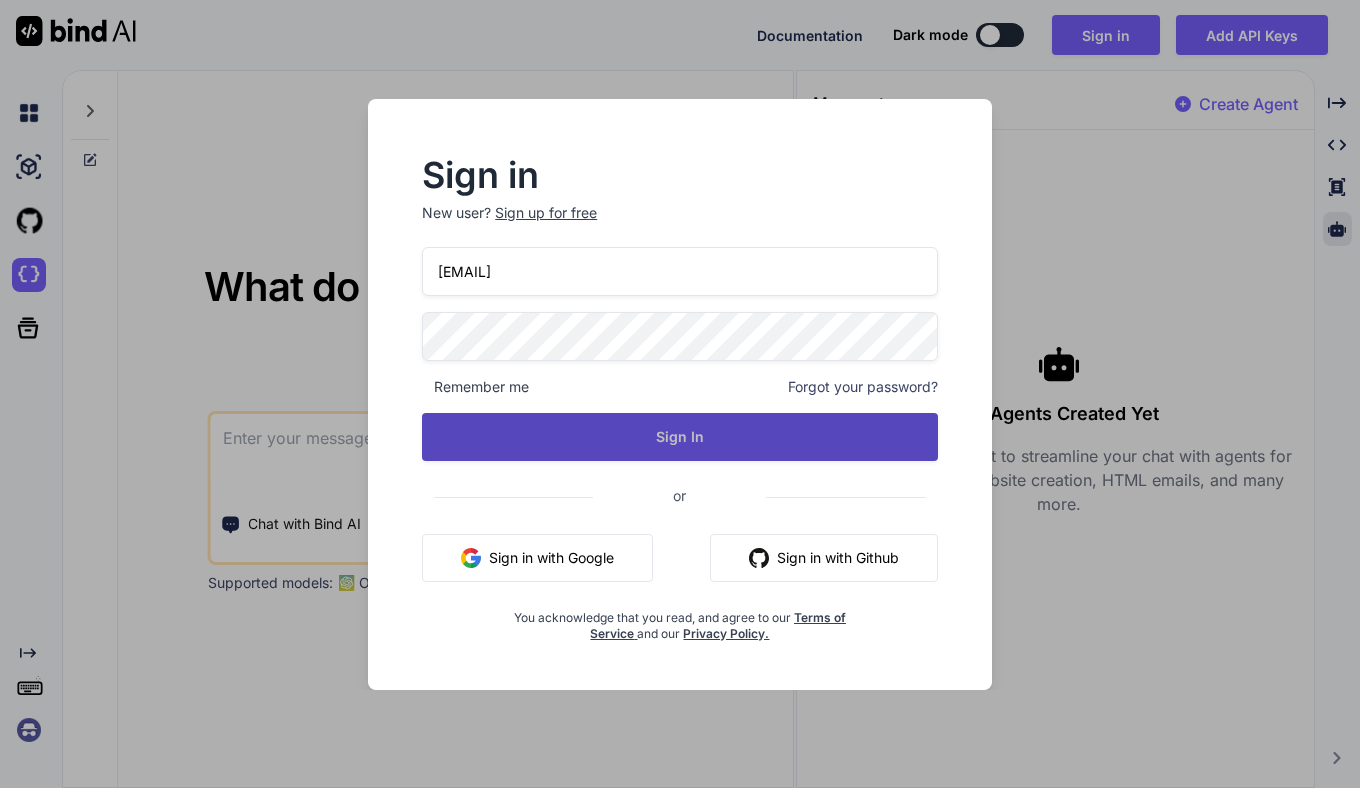 click on "Sign In" at bounding box center (680, 437) 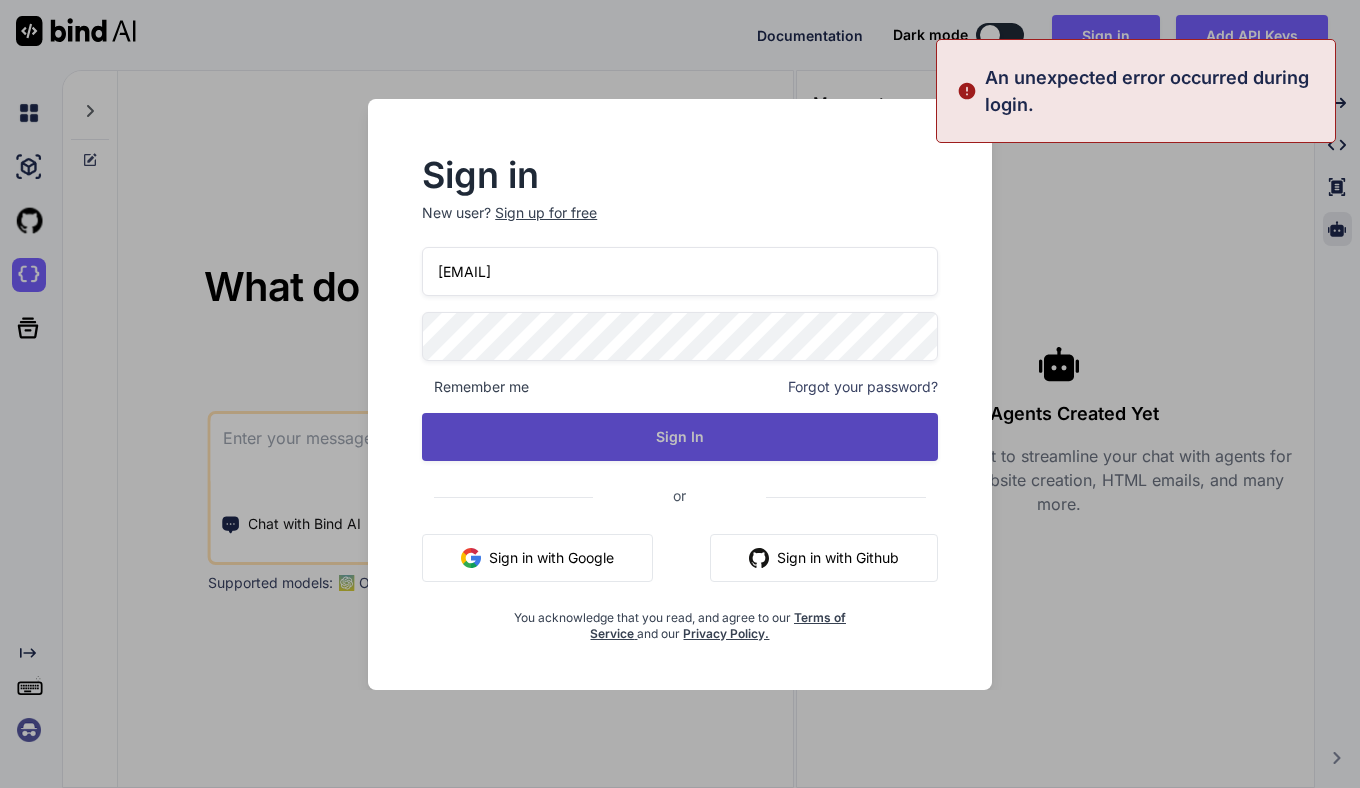 click on "Sign In" at bounding box center [680, 437] 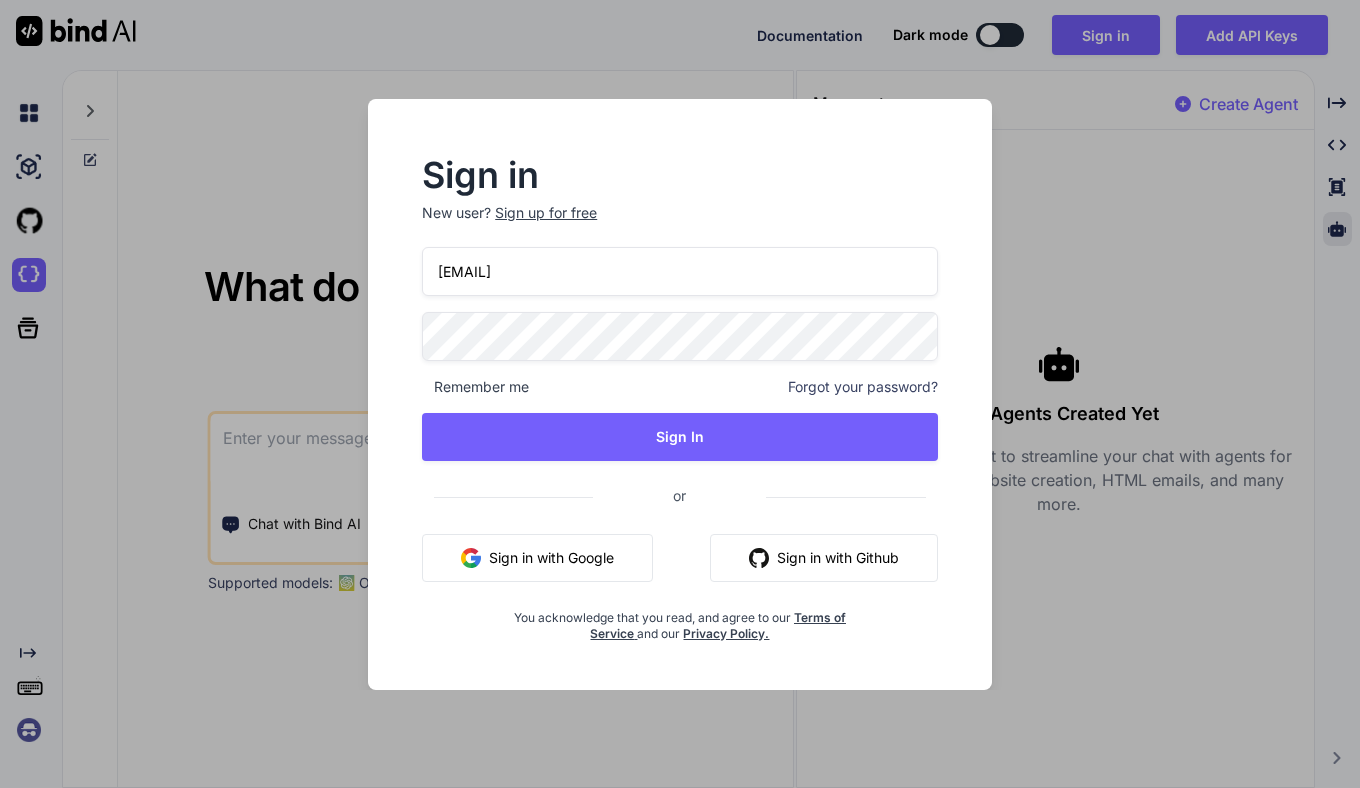 click on "Sign in with Google" at bounding box center [537, 558] 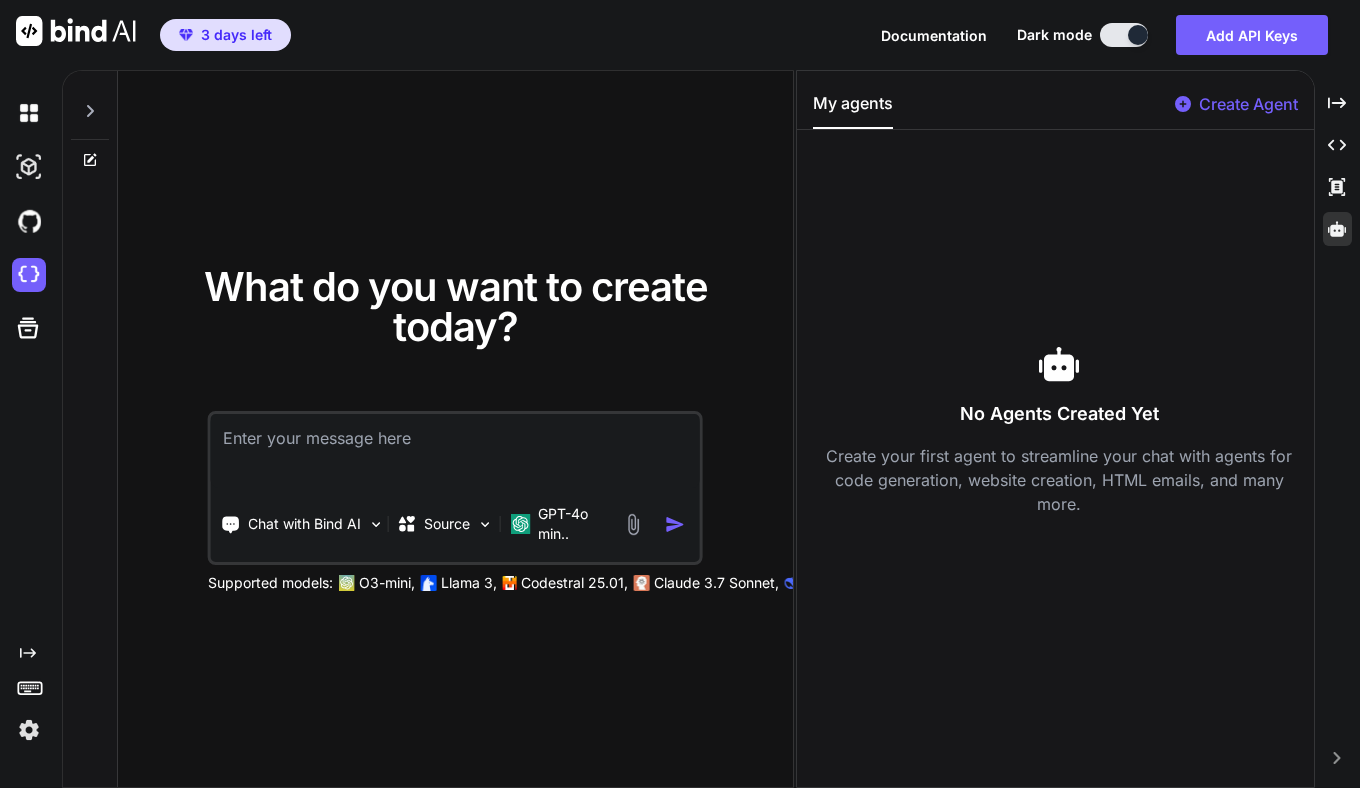 click at bounding box center [455, 451] 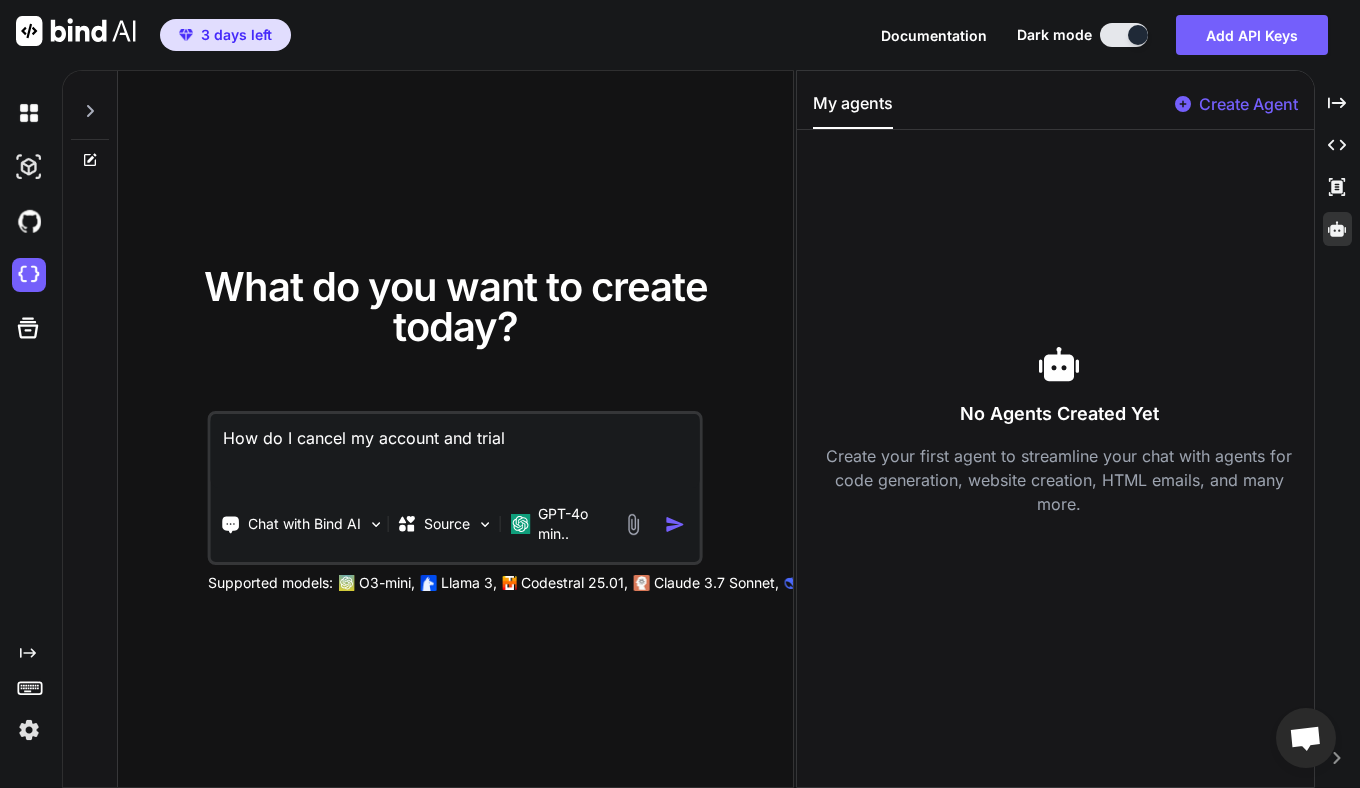 type on "How do I cancel my account and trial?" 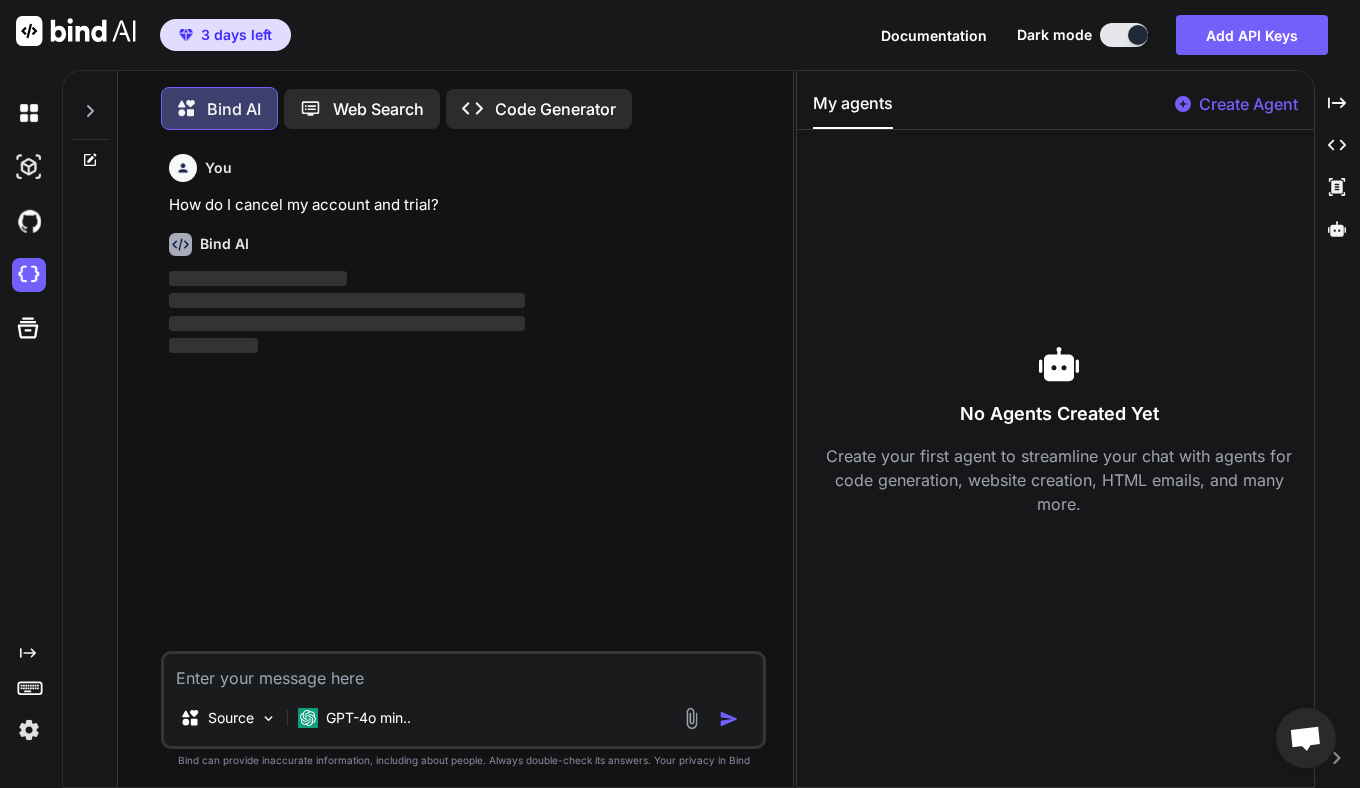 scroll, scrollTop: 10, scrollLeft: 0, axis: vertical 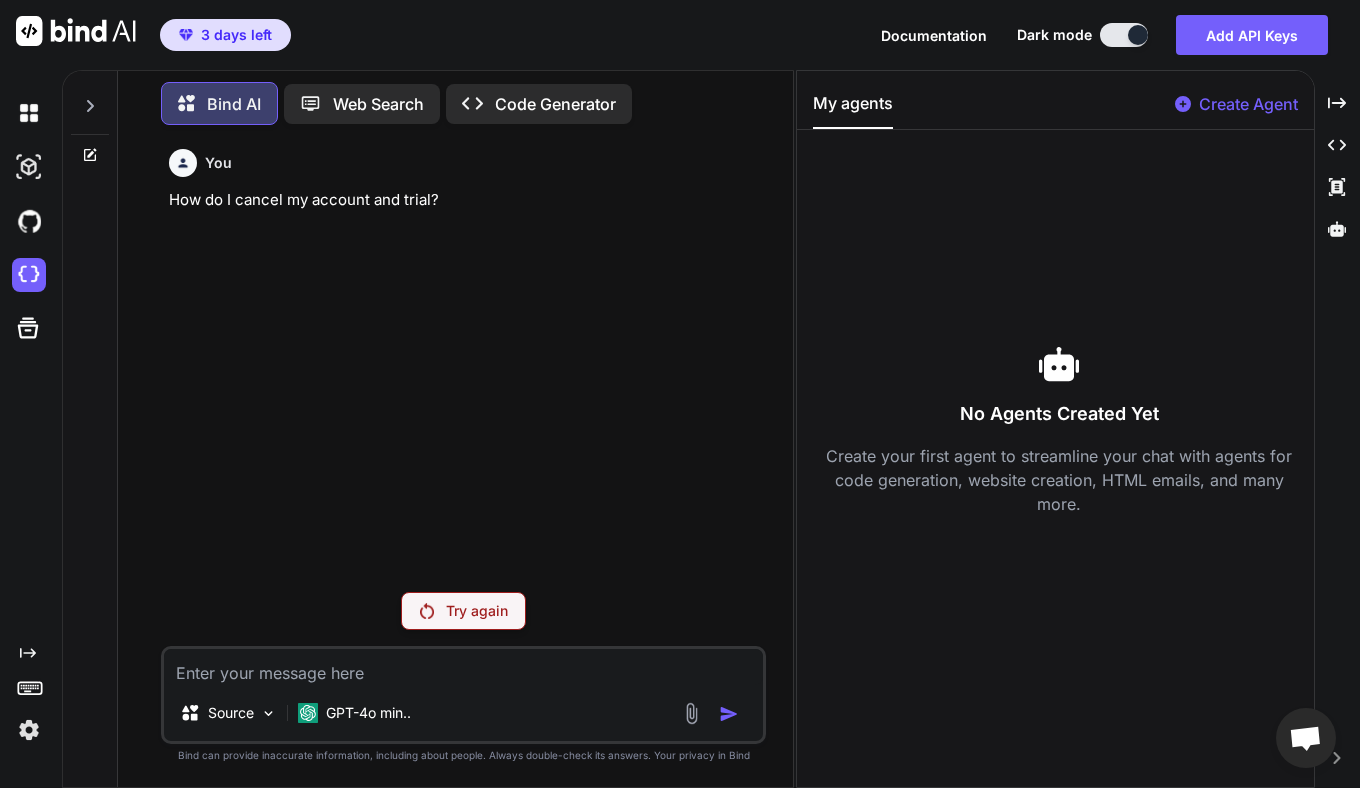 click on "Try again" at bounding box center [477, 611] 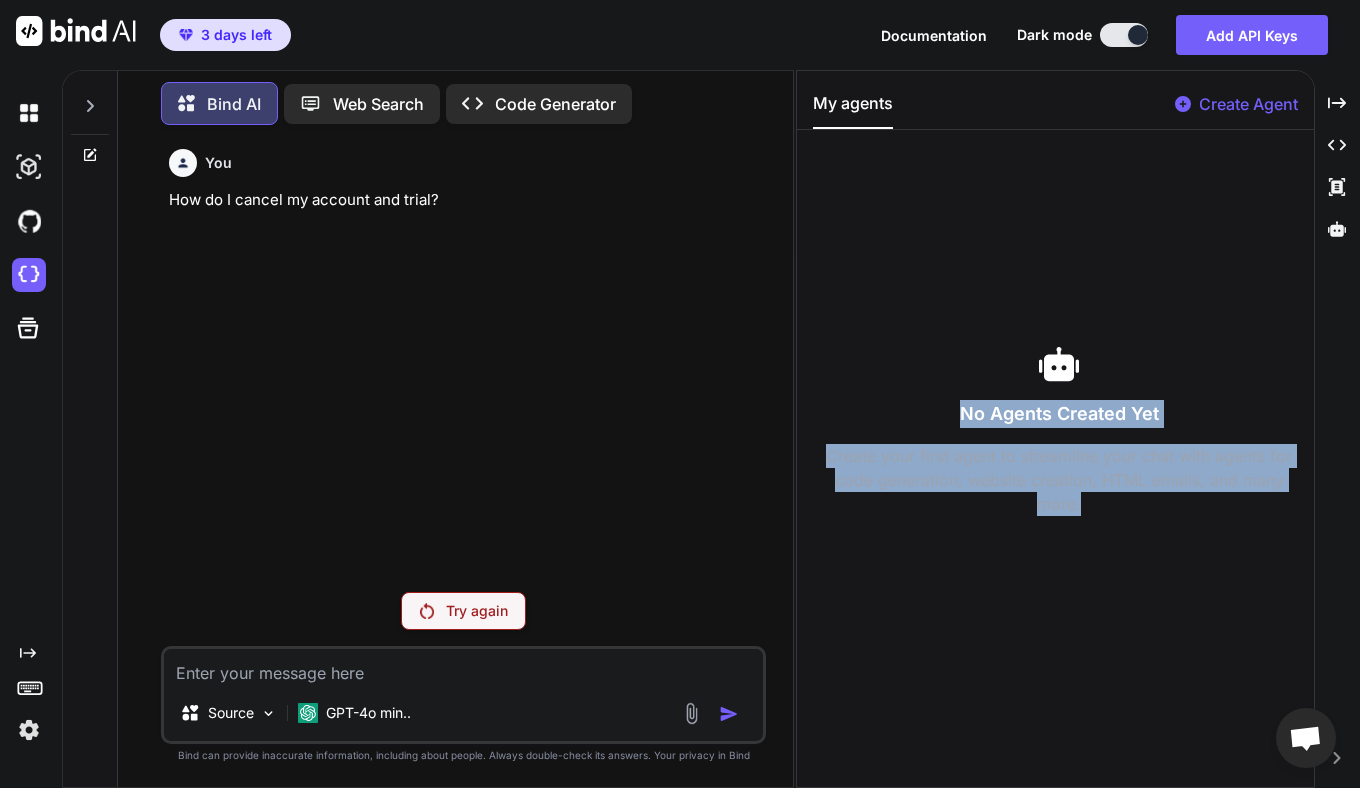 drag, startPoint x: 1135, startPoint y: 108, endPoint x: 1138, endPoint y: 191, distance: 83.0542 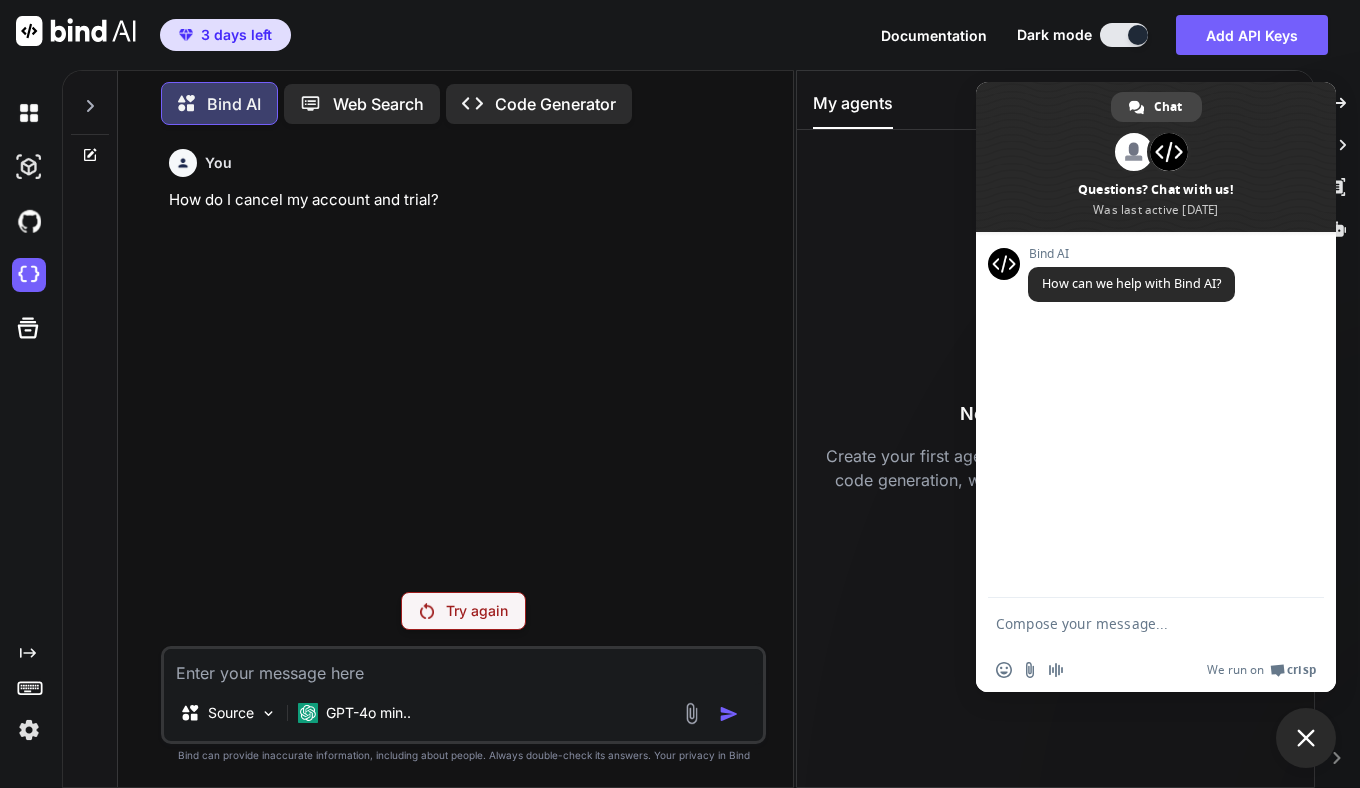 scroll, scrollTop: 0, scrollLeft: 0, axis: both 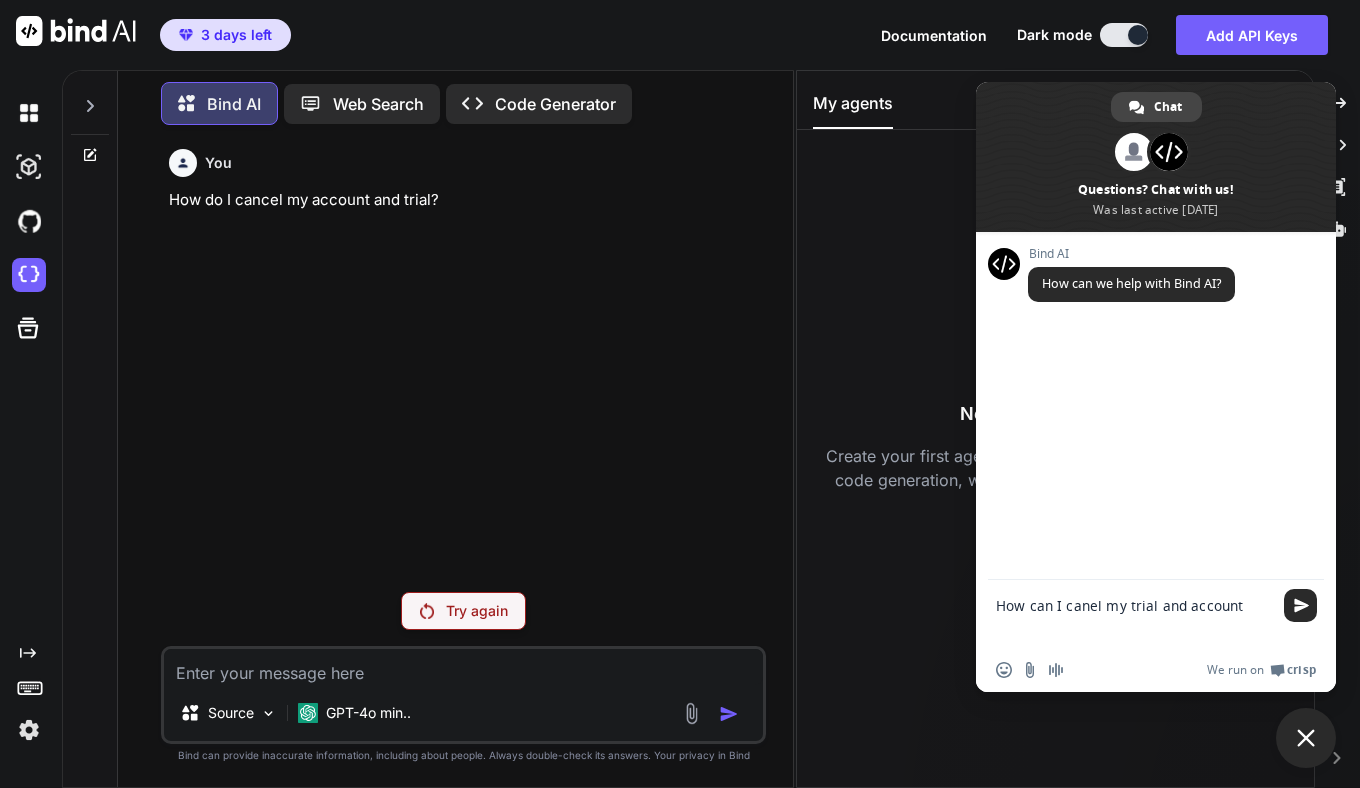 type on "How can I canel my trial and account?" 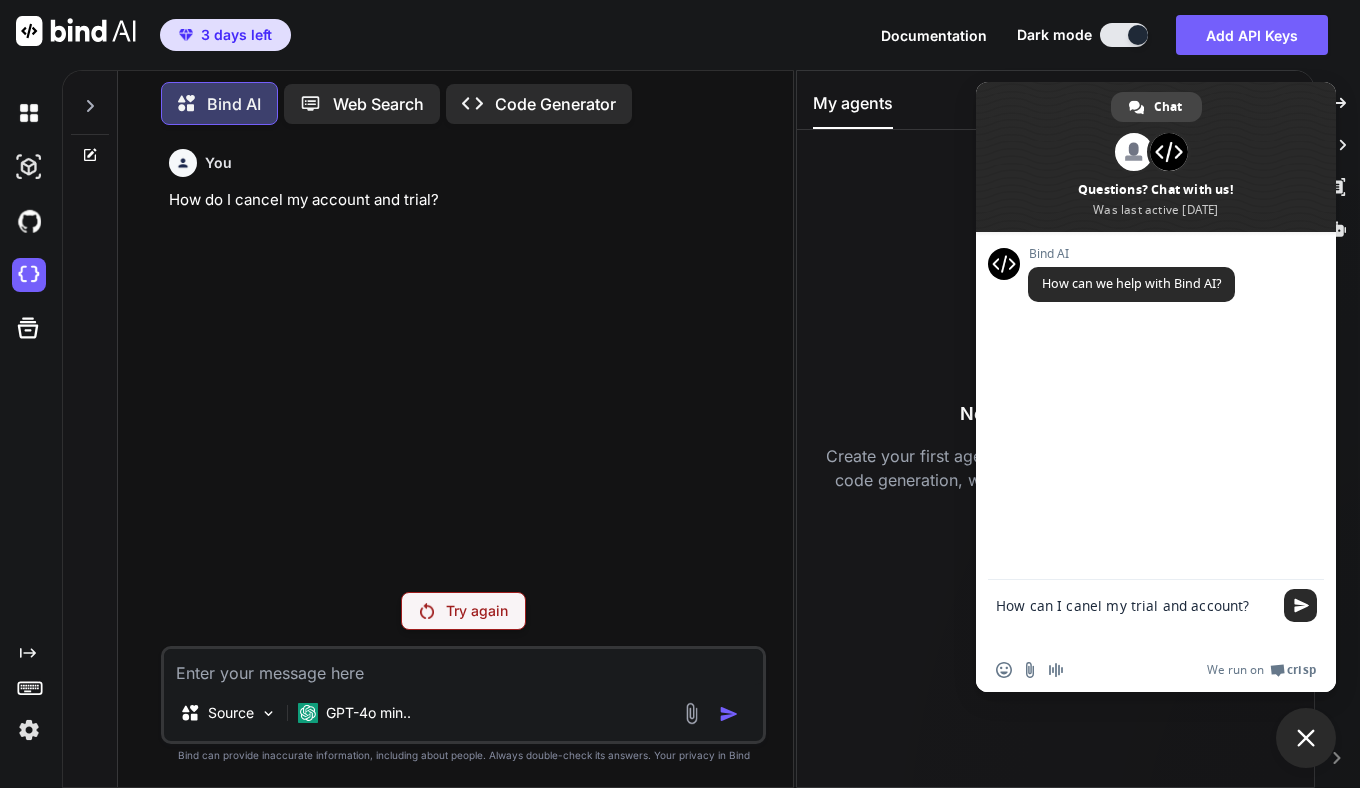 type 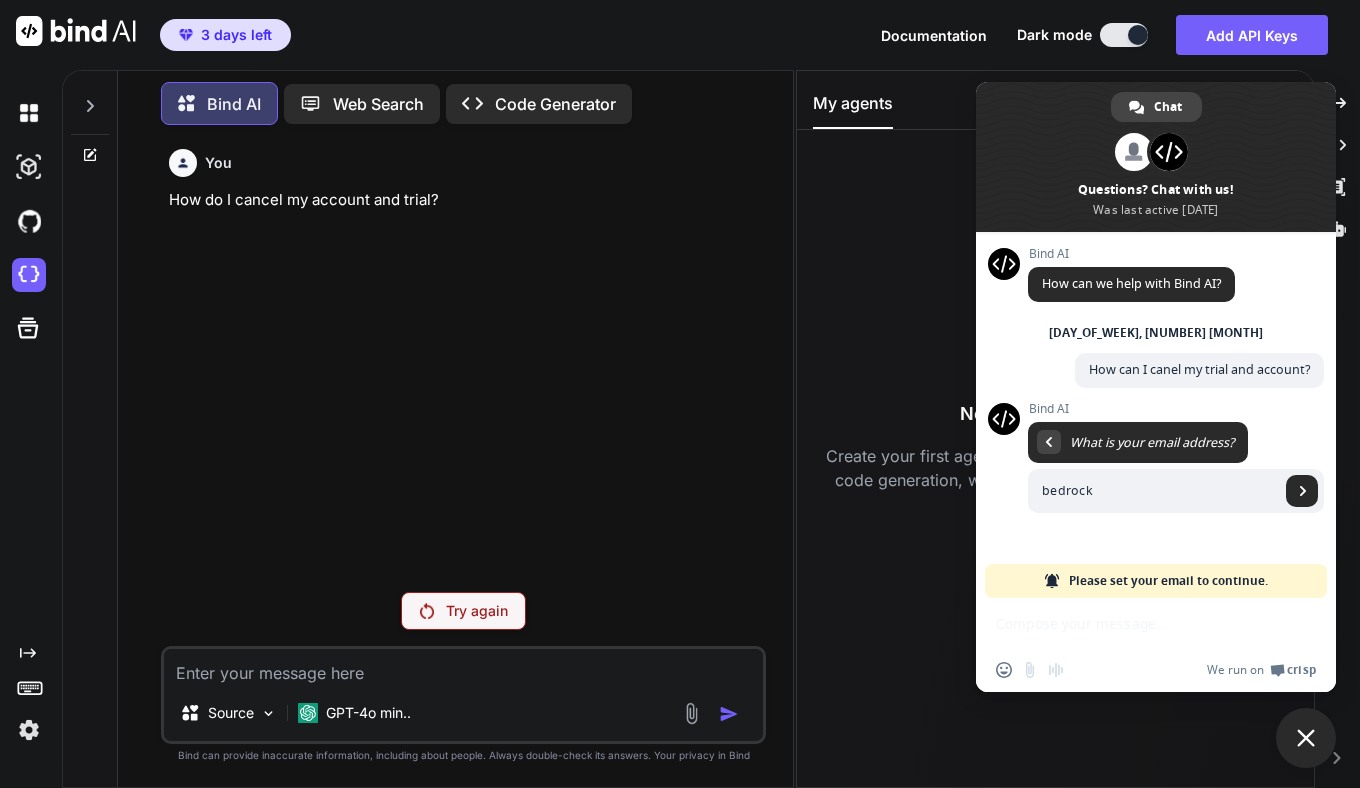 type on "[EMAIL]" 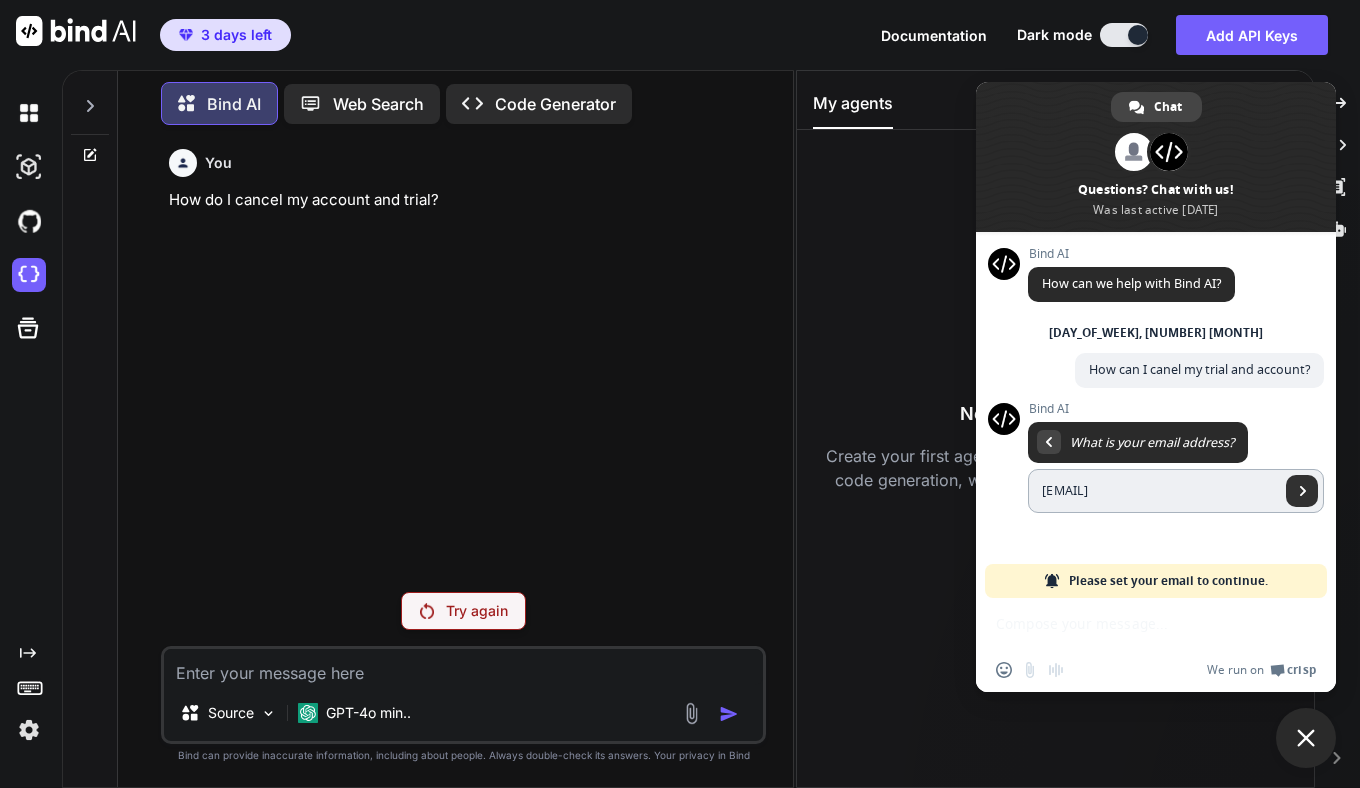 click at bounding box center (1302, 491) 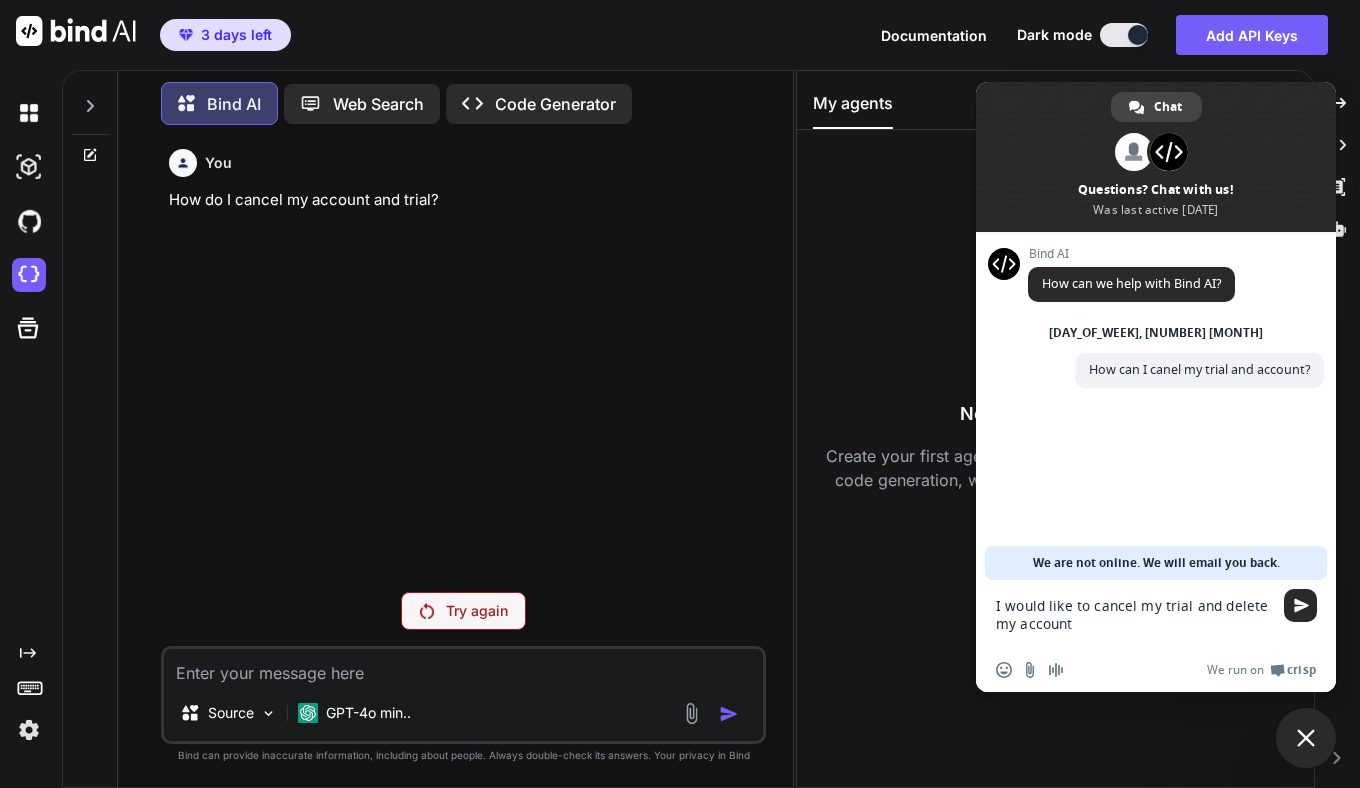 type on "I would like to cancel my trial and delete my account." 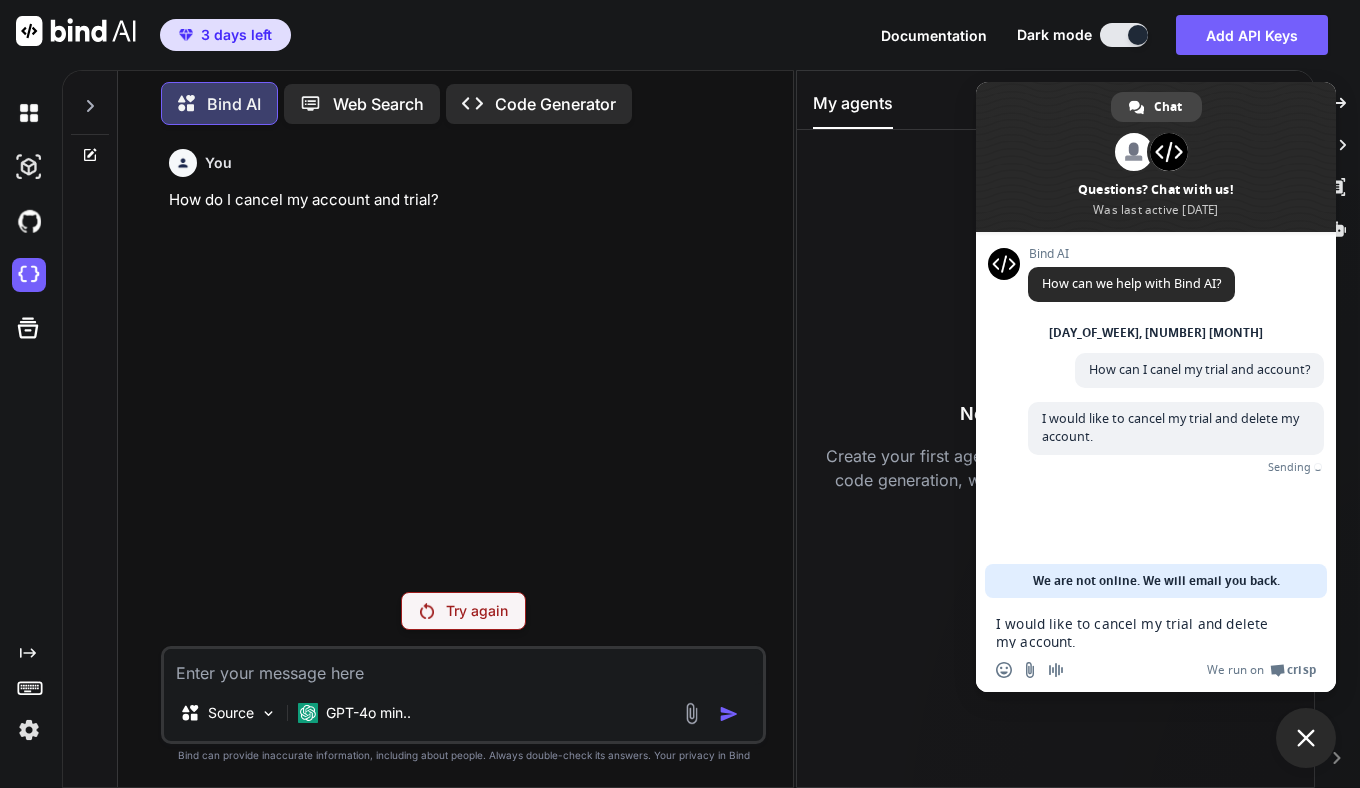 type 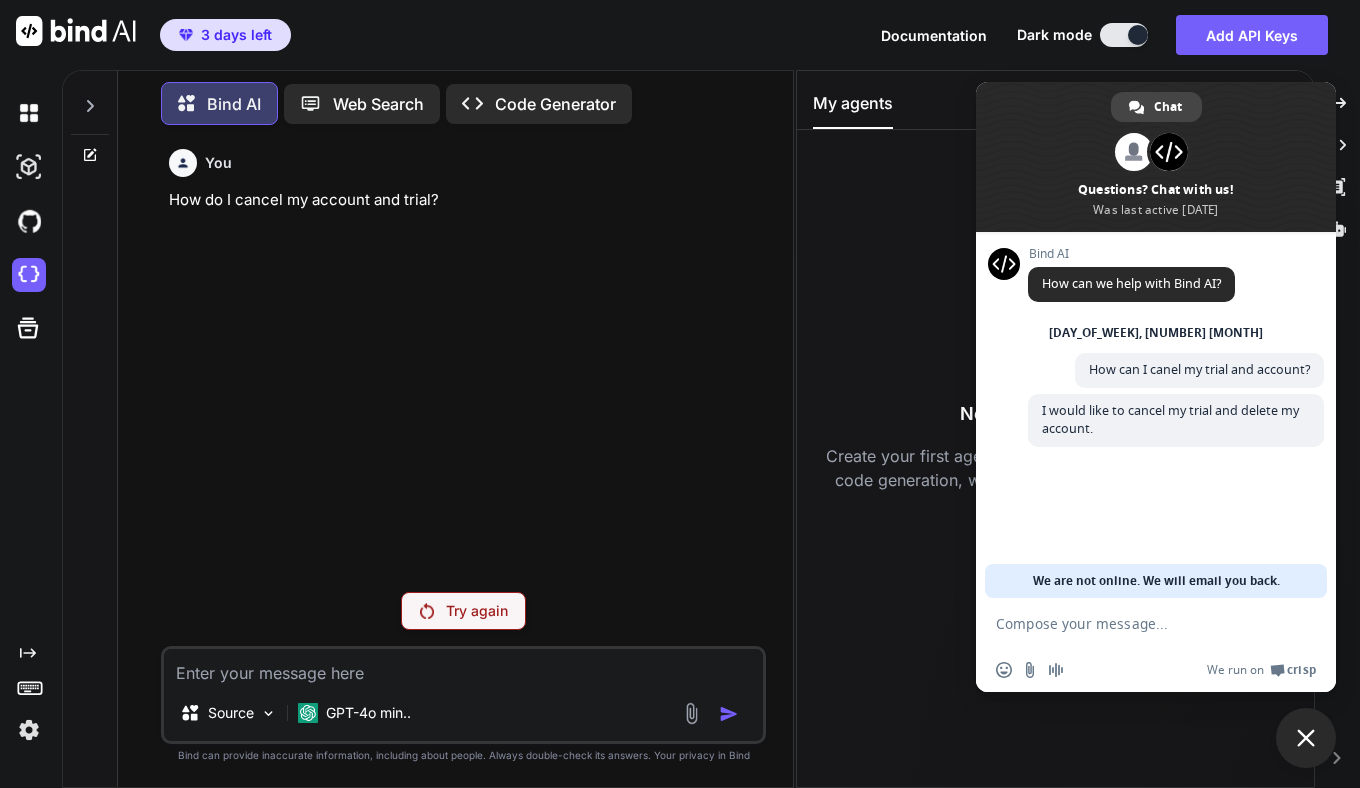 click on "3 days left" at bounding box center [236, 35] 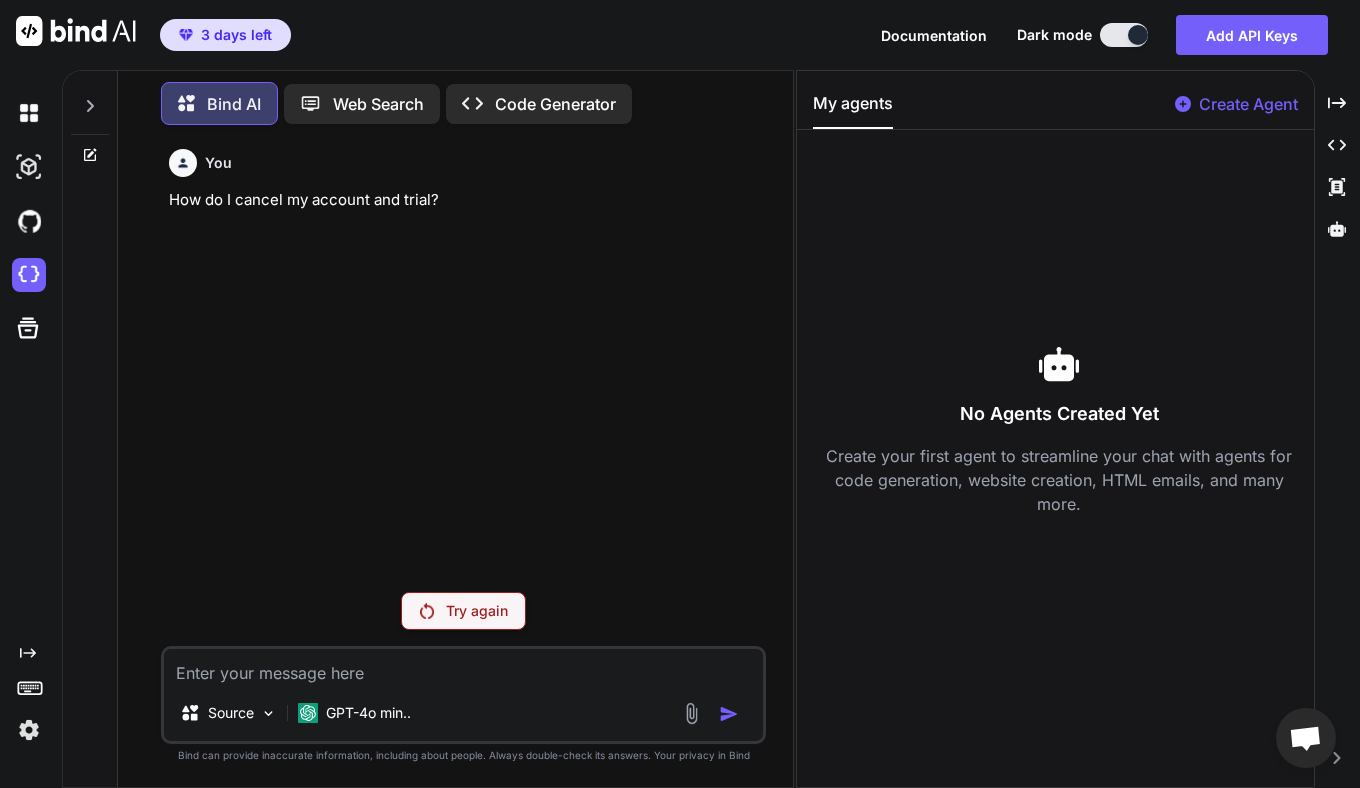 click on "3 days left" at bounding box center [225, 35] 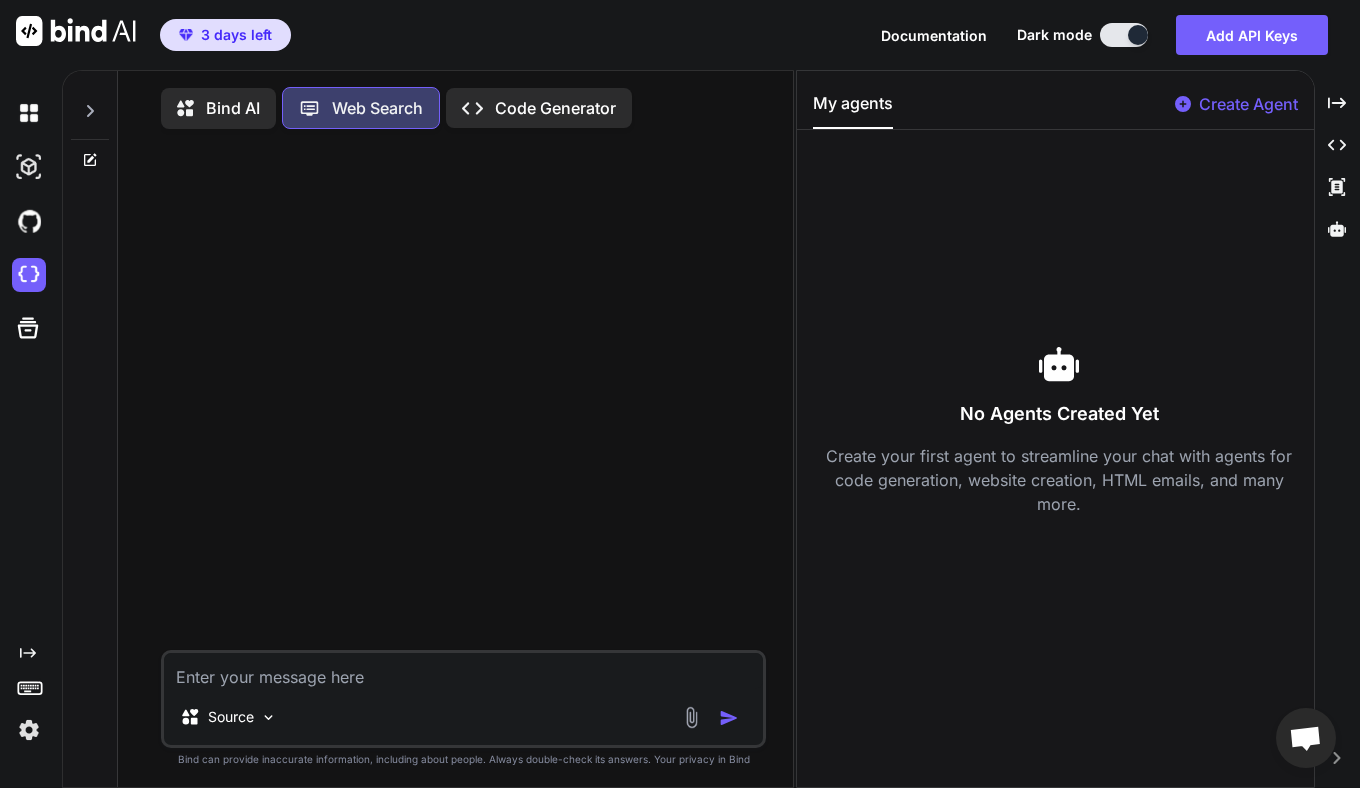 scroll, scrollTop: 9, scrollLeft: 0, axis: vertical 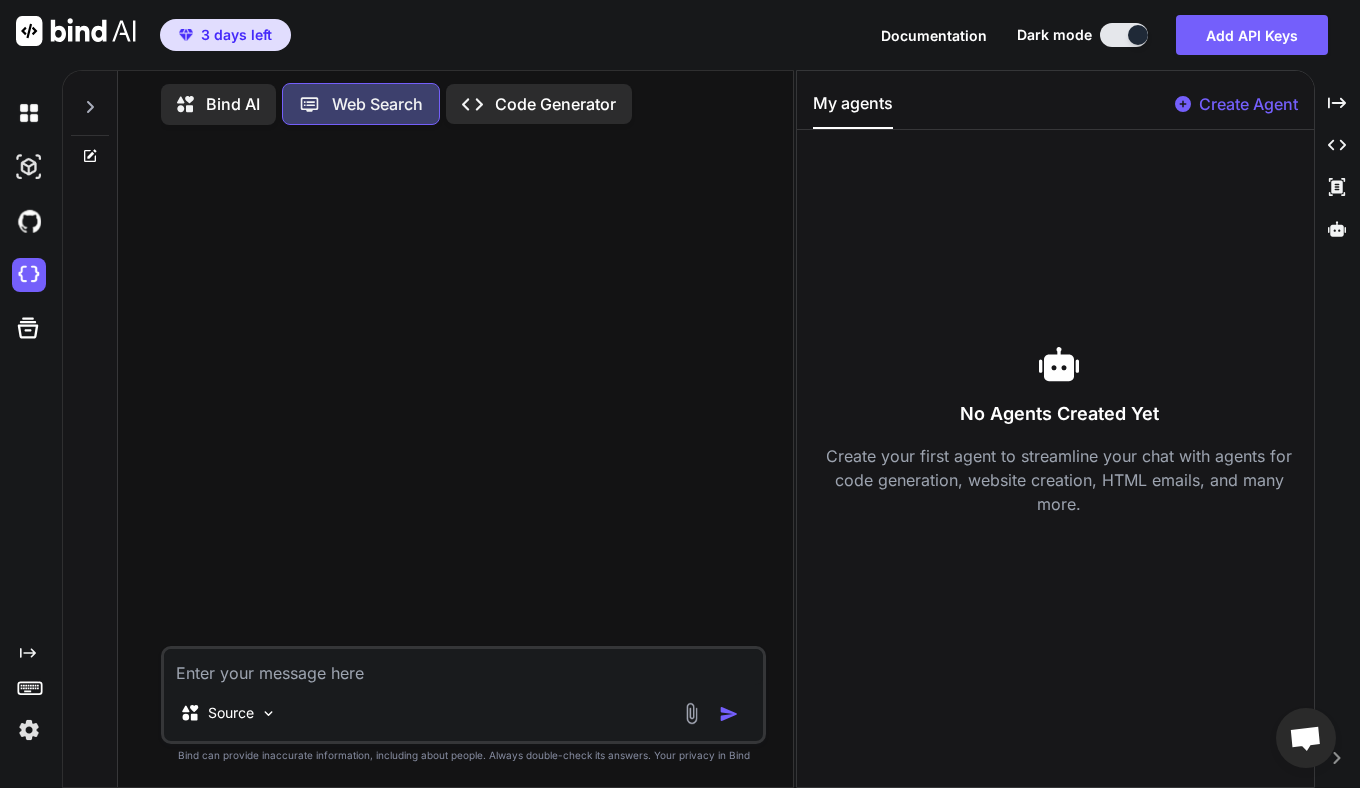 click on "Bind AI" at bounding box center (233, 104) 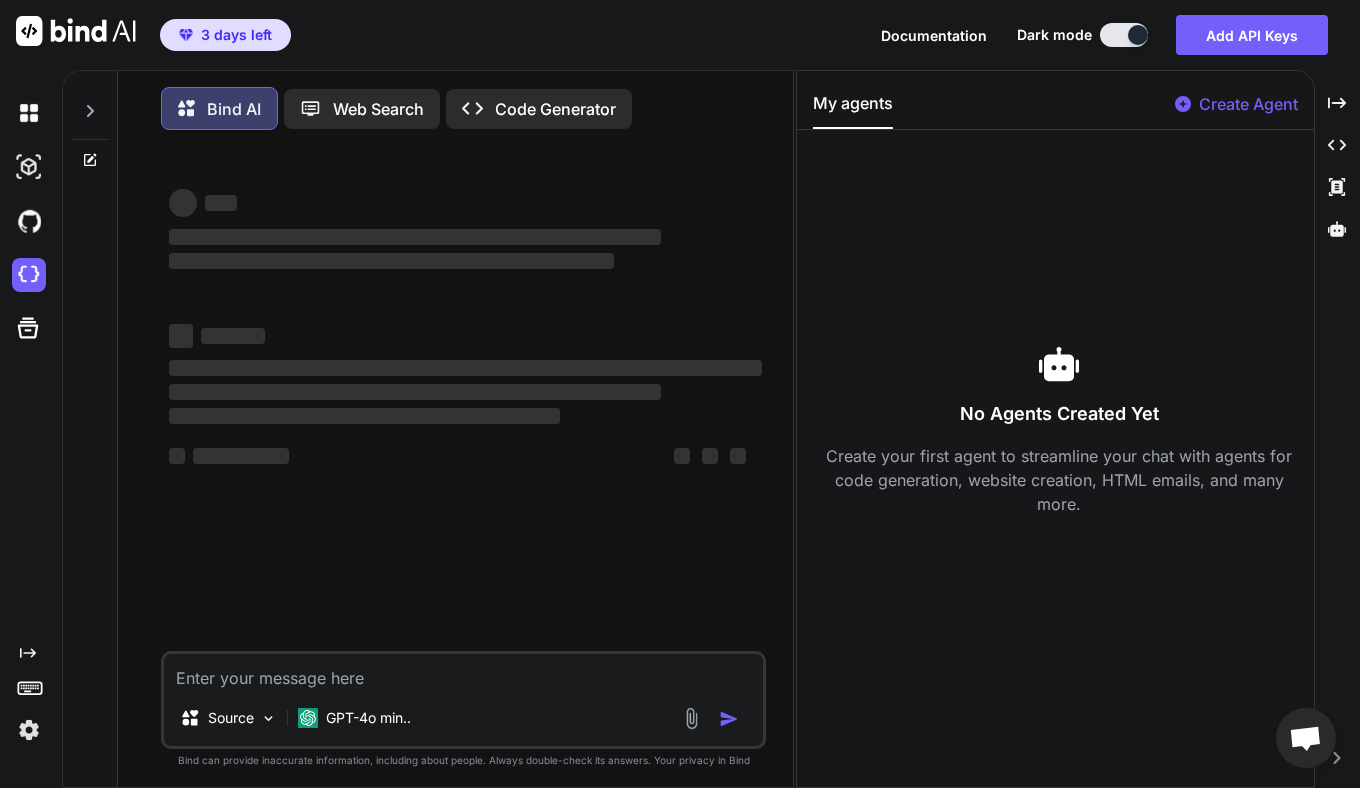 click on "3 days left" at bounding box center (236, 35) 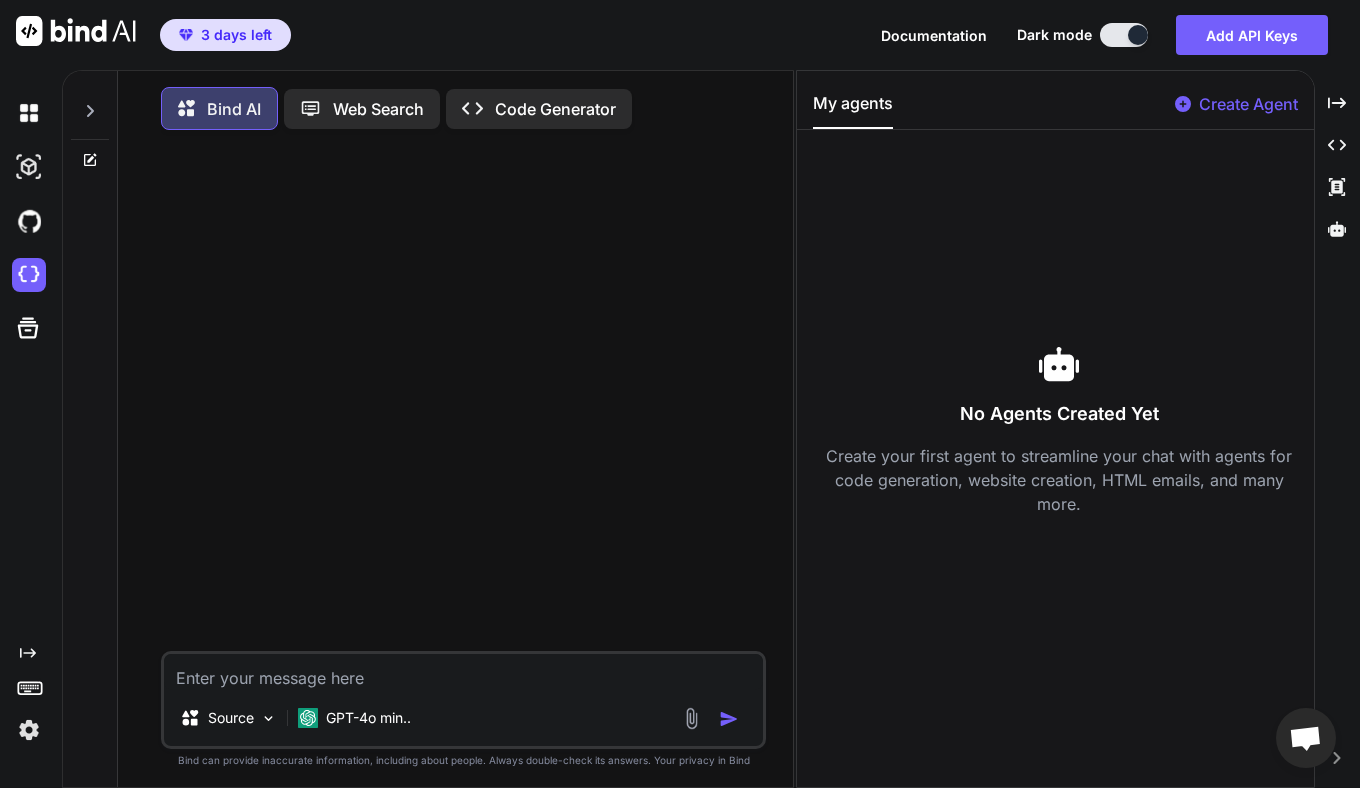 click at bounding box center [76, 31] 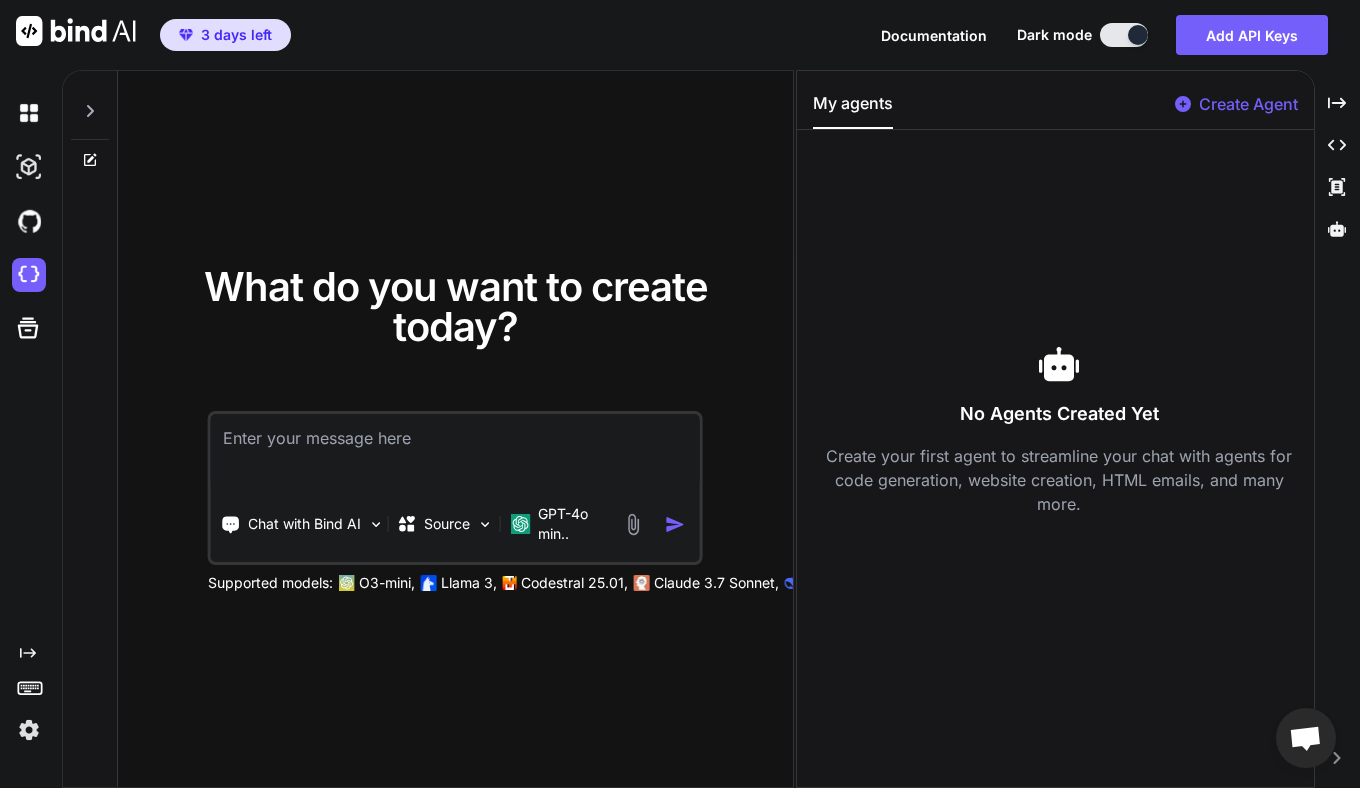 click at bounding box center (76, 31) 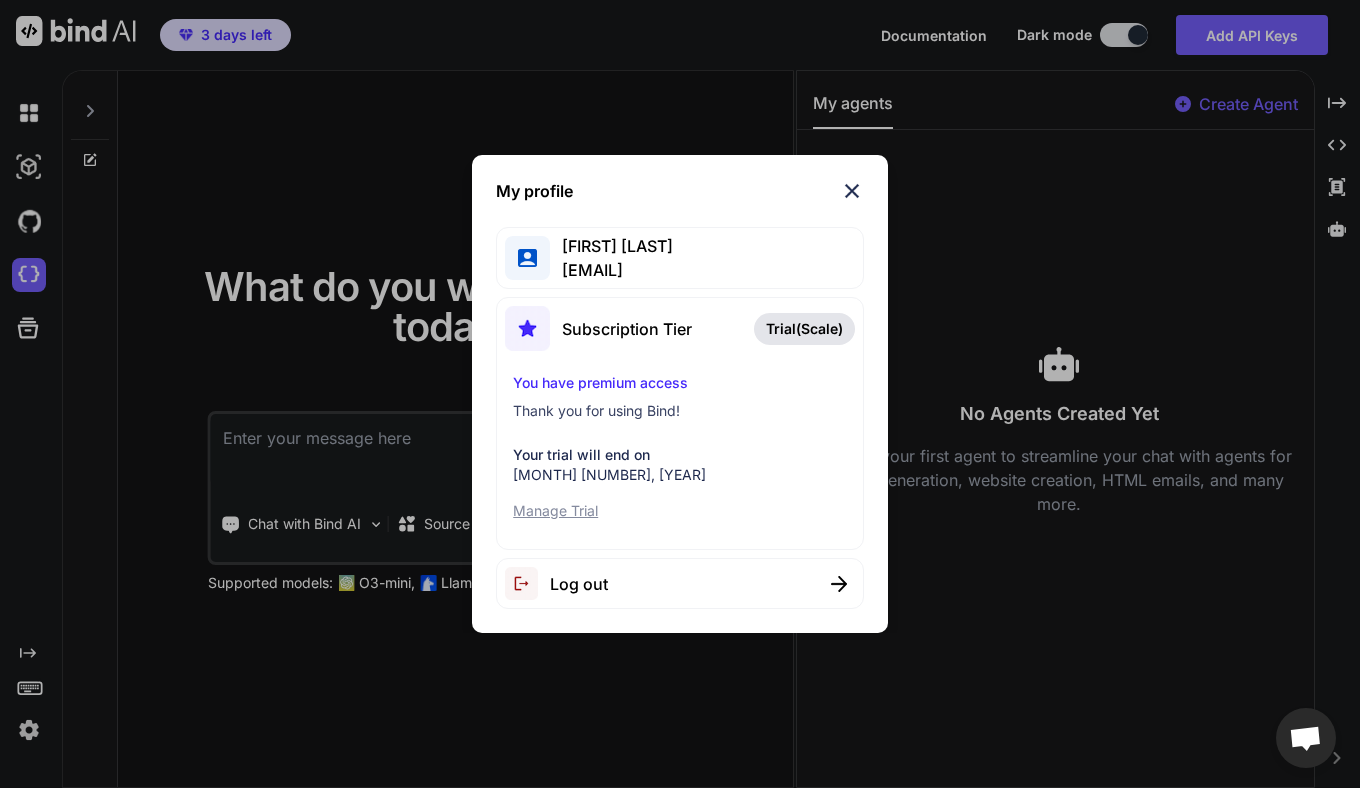 click on "My profile [FIRST] [LAST] [EMAIL] Subscription Tier Trial(Scale) You have premium  access Thank you for using Bind! Your trial will end on [MONTH] [NUMBER], [YEAR] Manage Trial Log out" at bounding box center [680, 394] 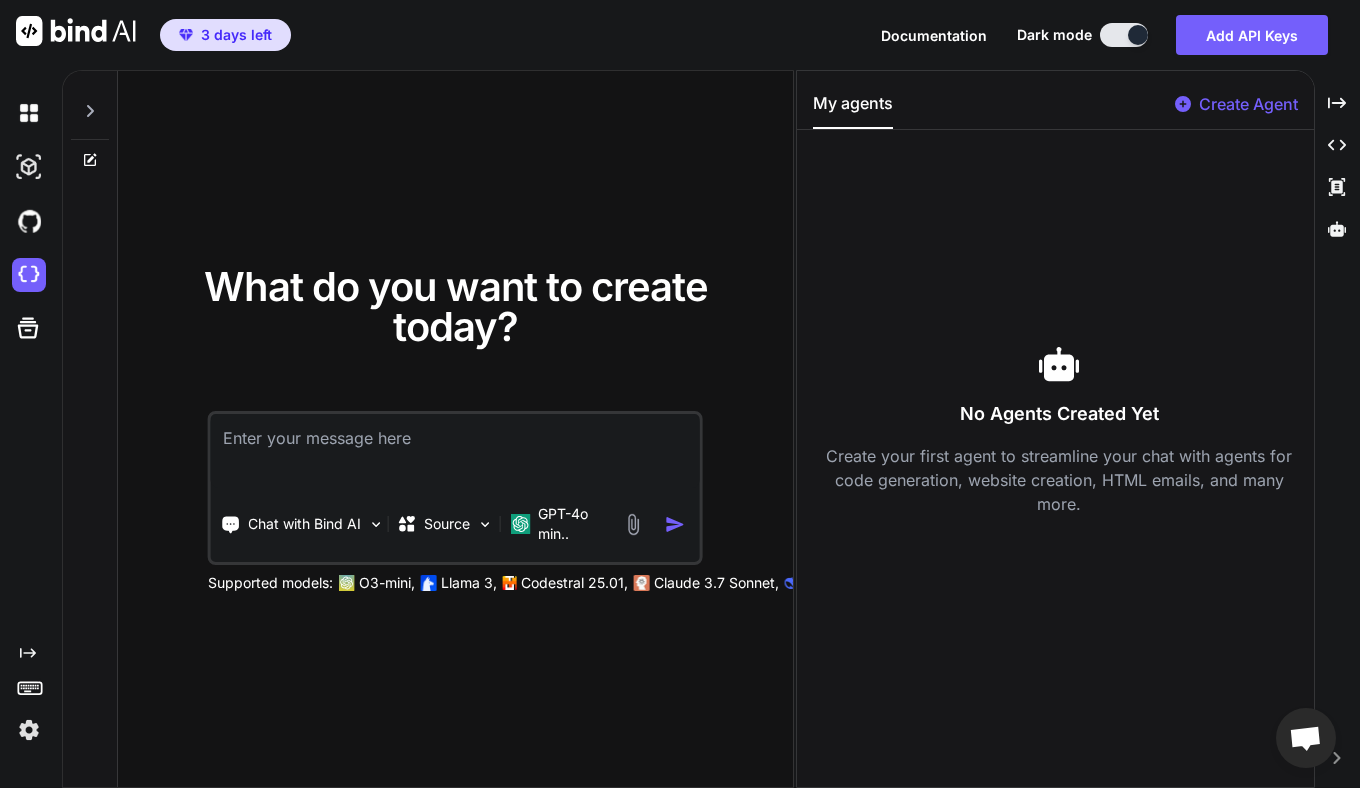 click at bounding box center (29, 730) 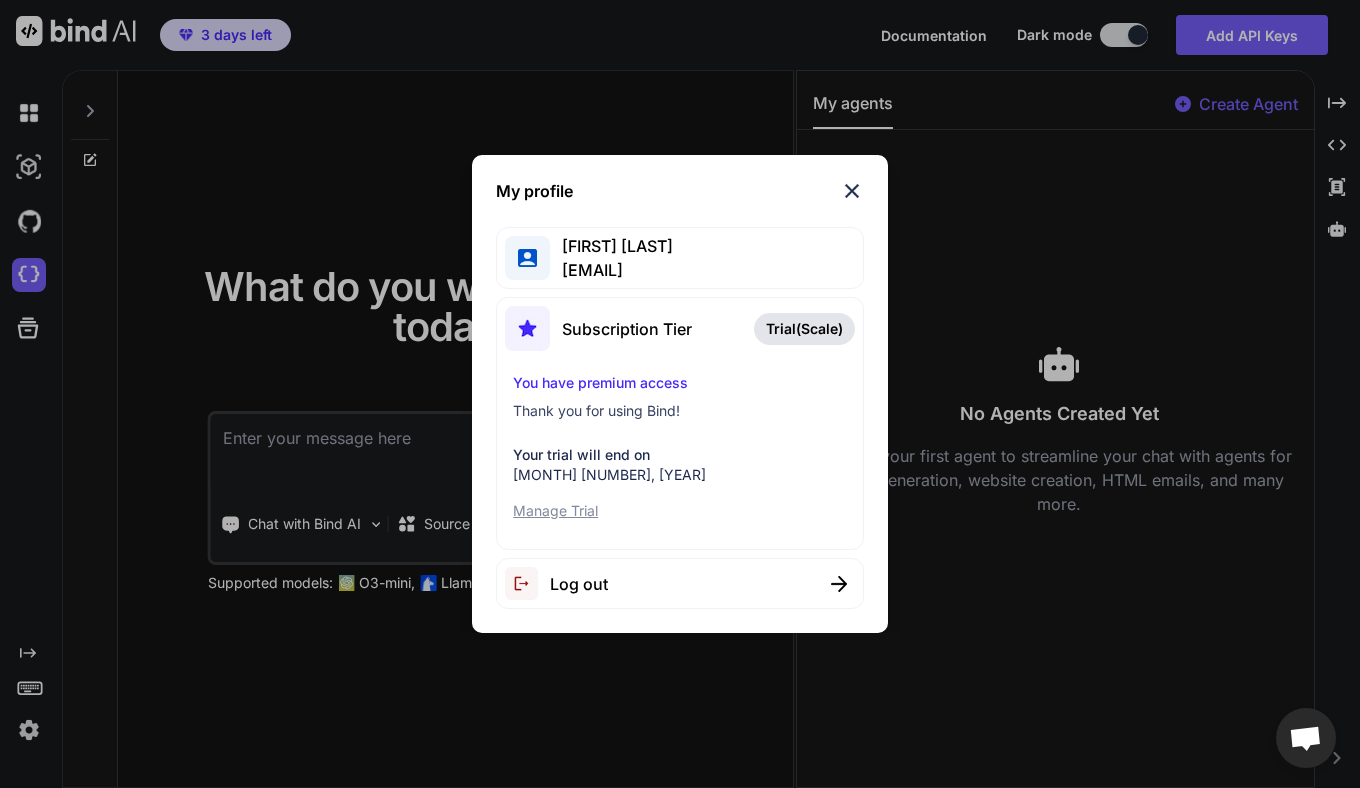 click on "Manage Trial" at bounding box center (680, 511) 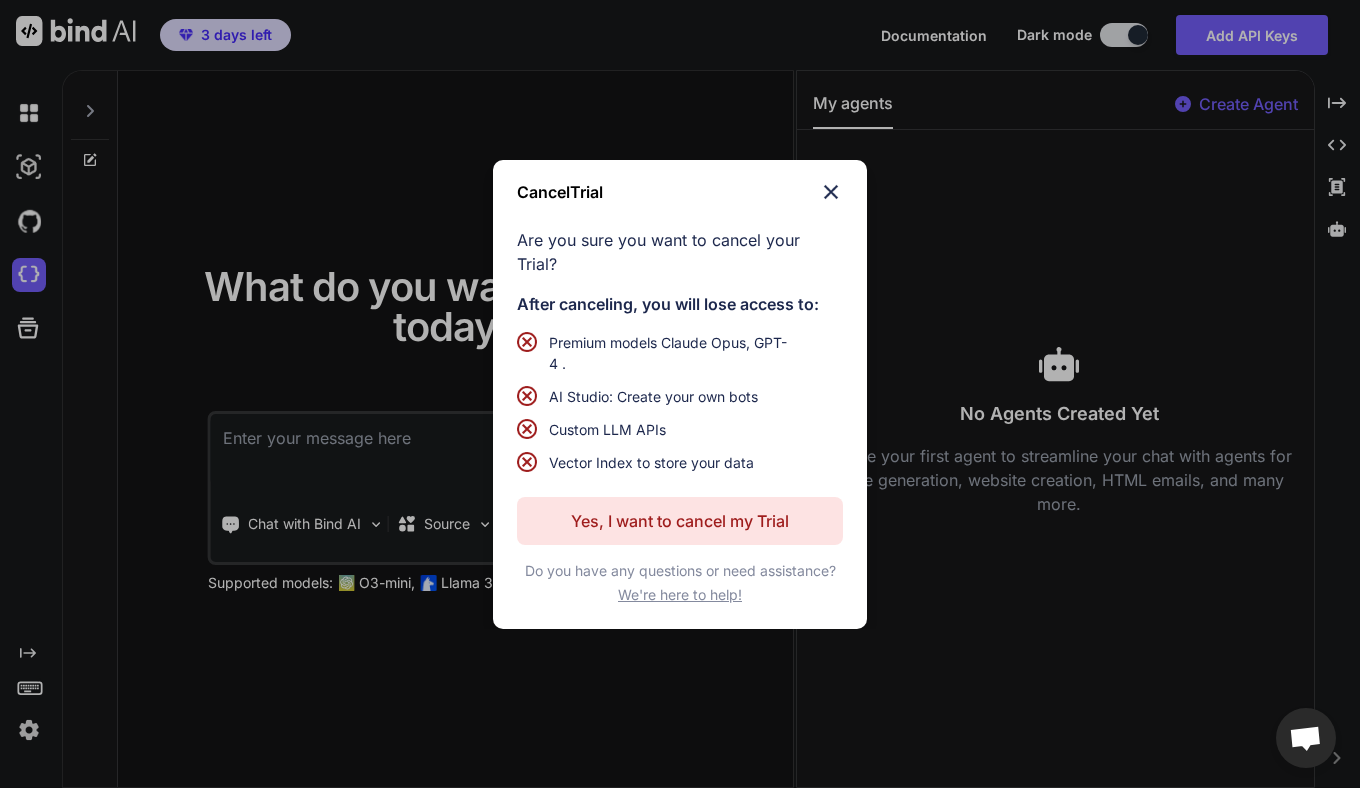 click on "Yes, I want to cancel my Trial" at bounding box center (680, 521) 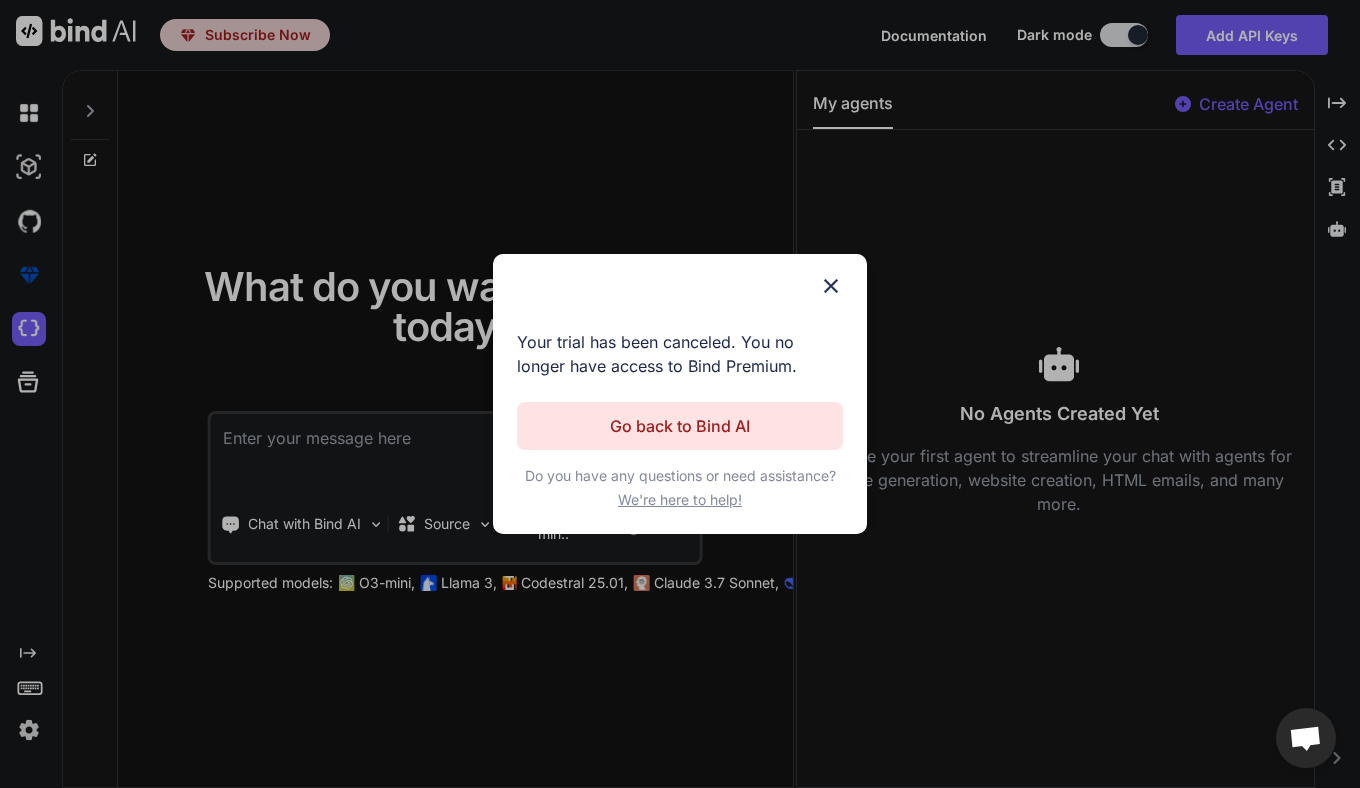 click on "Go back to Bind AI" at bounding box center [680, 426] 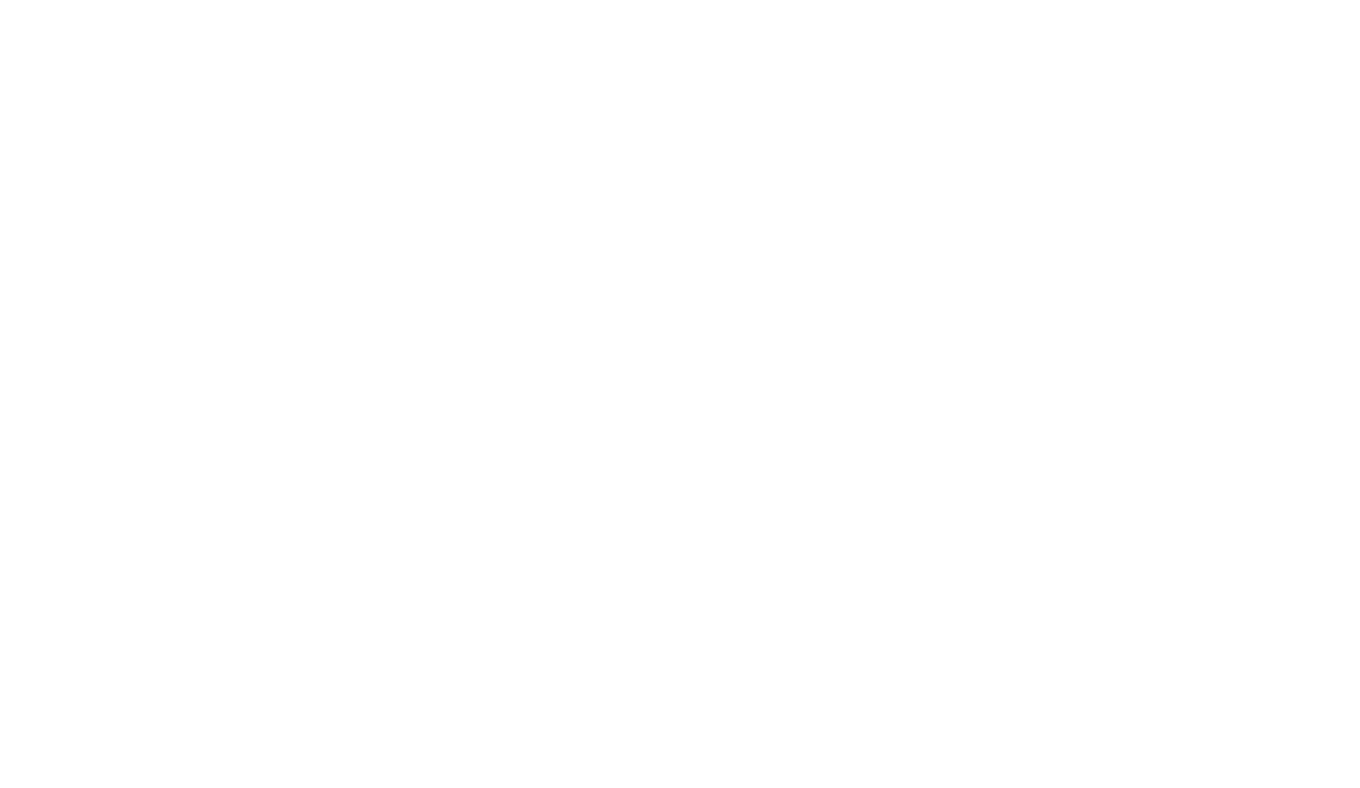 scroll, scrollTop: 0, scrollLeft: 0, axis: both 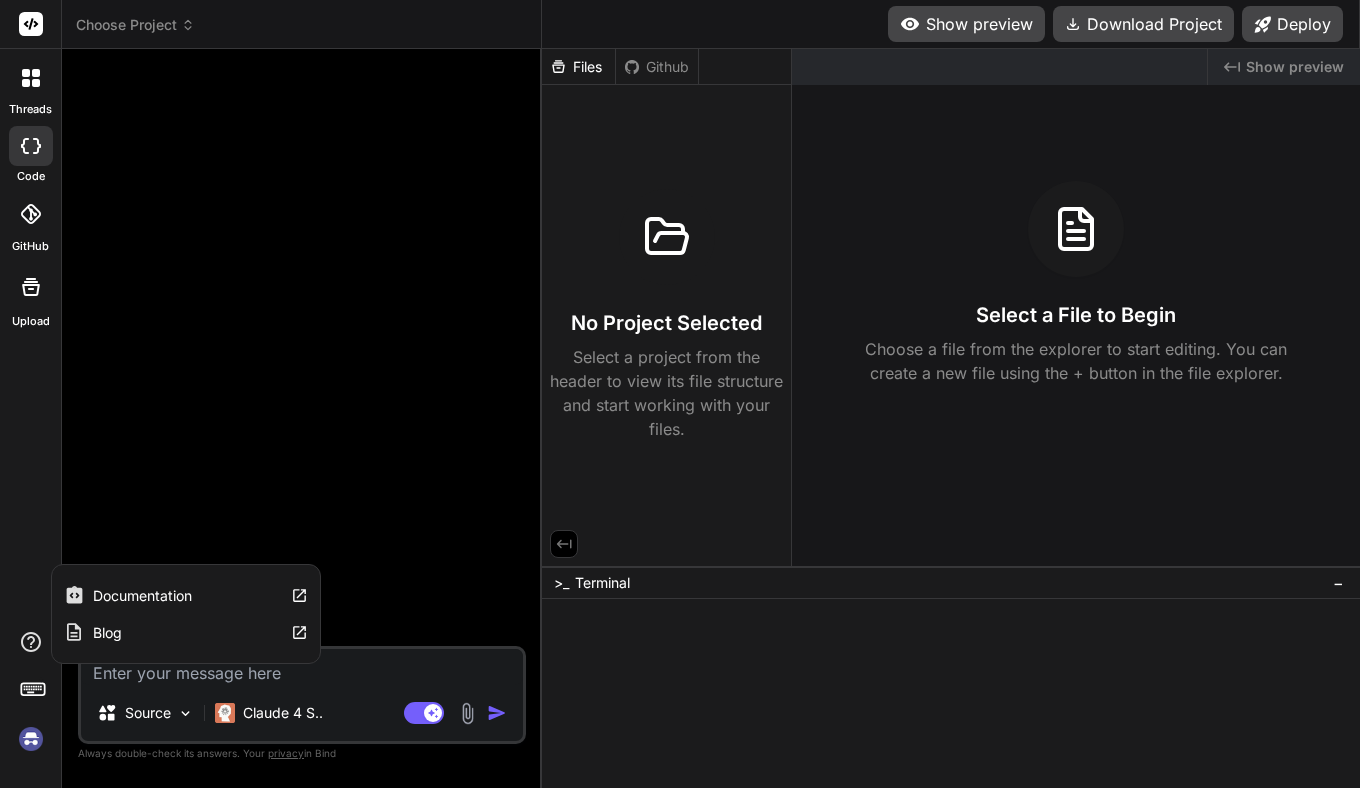 type on "x" 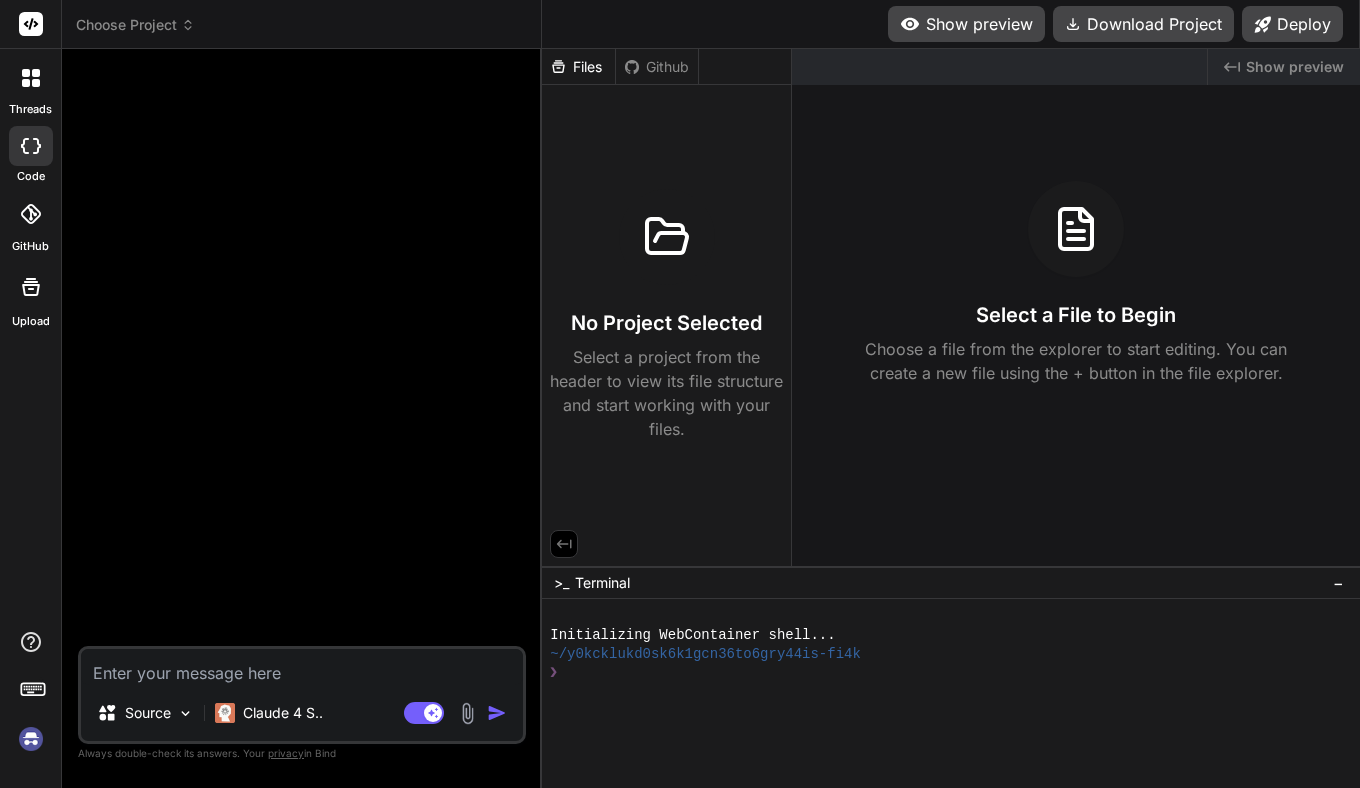 type on "H" 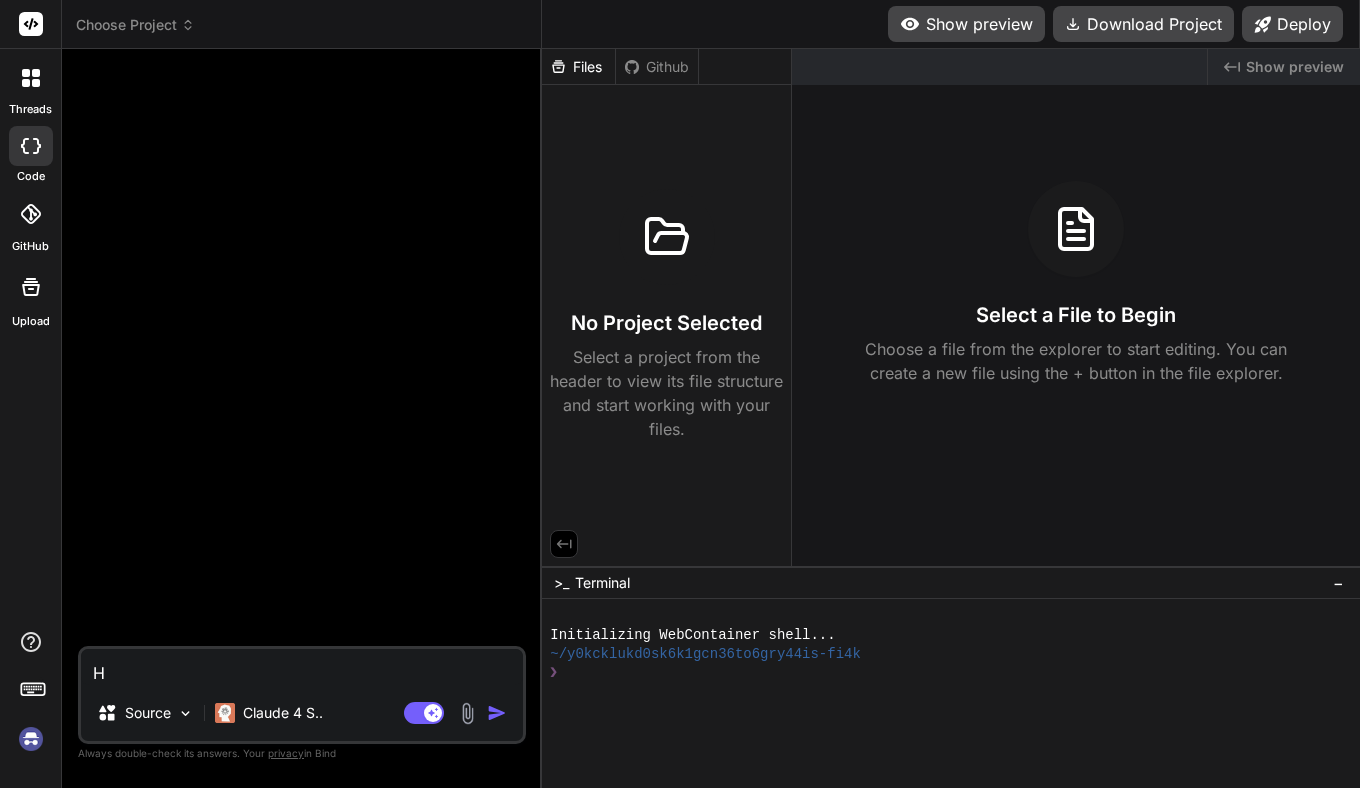 type on "Ho" 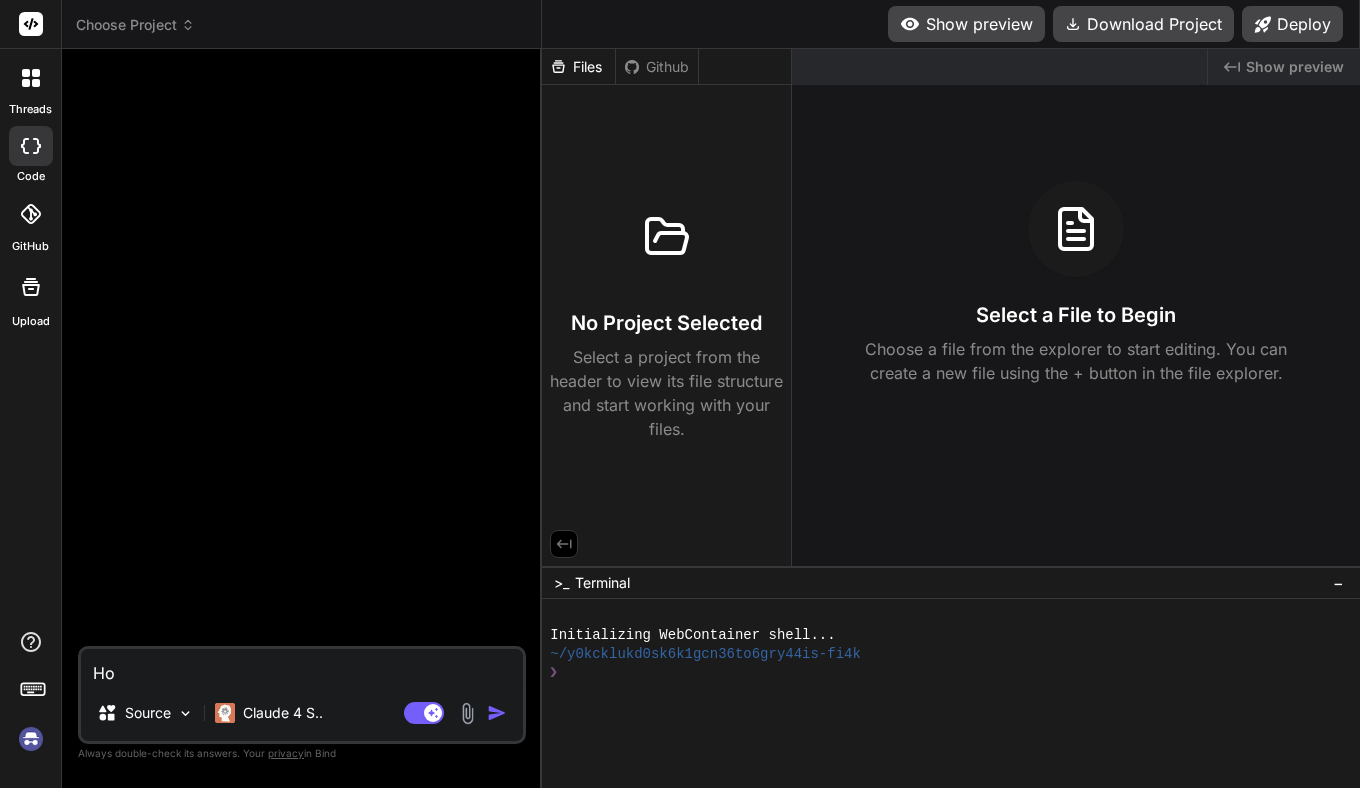type on "How" 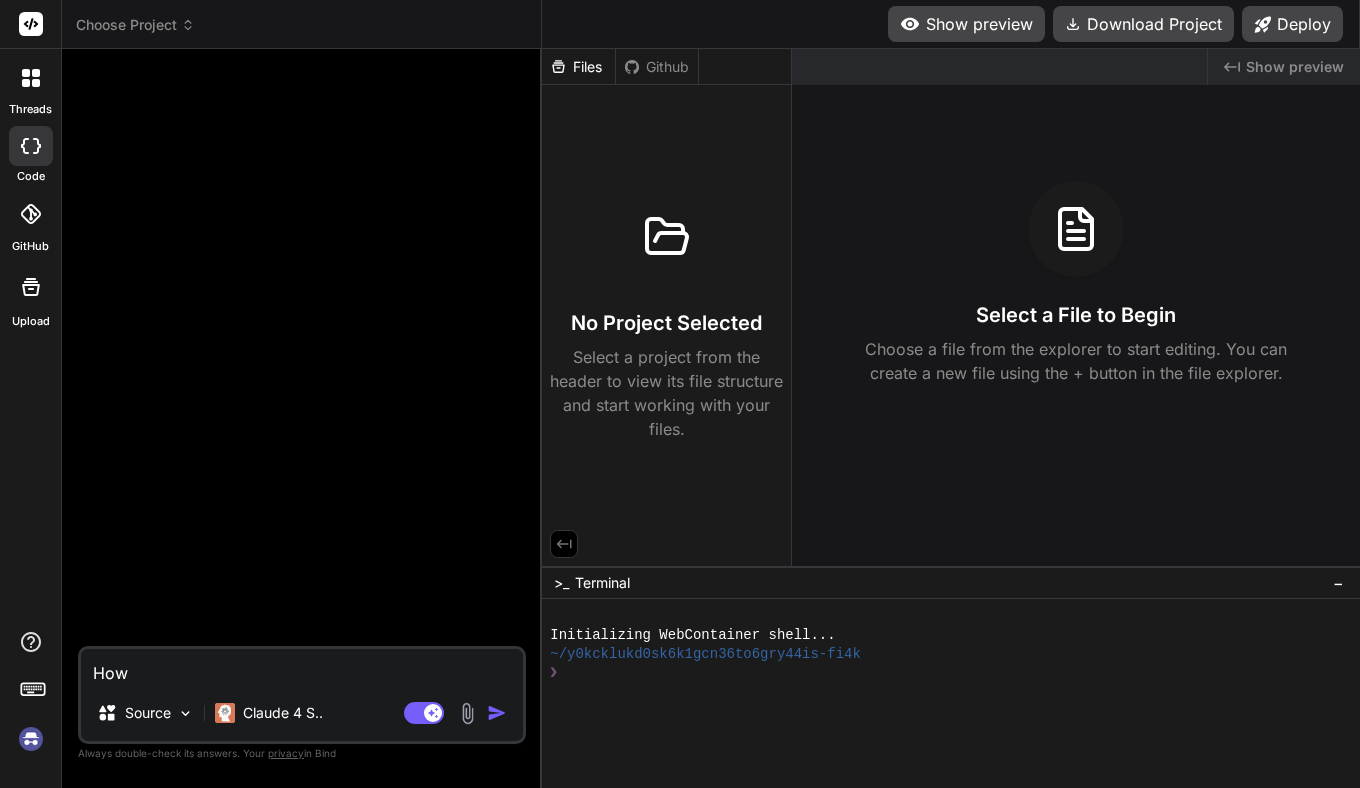 type on "How" 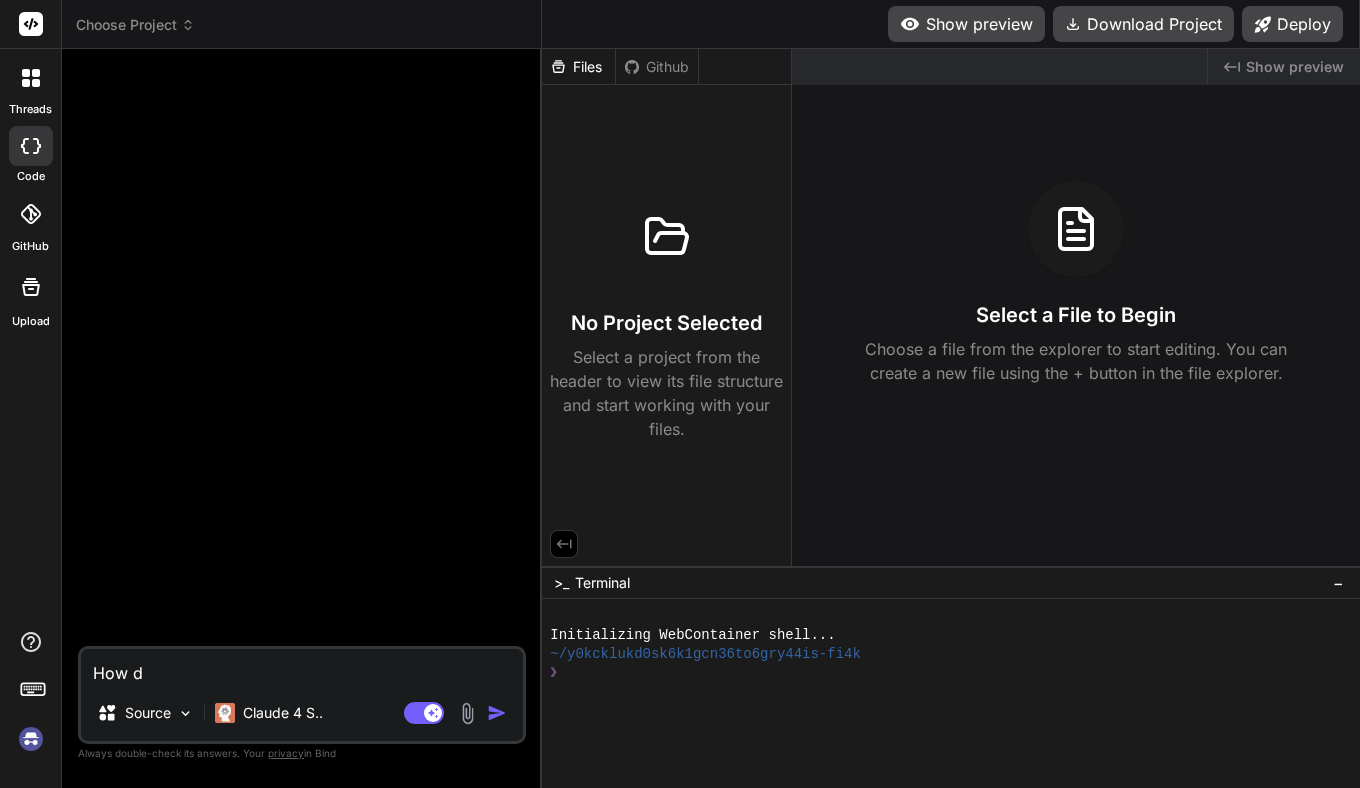 type on "How do" 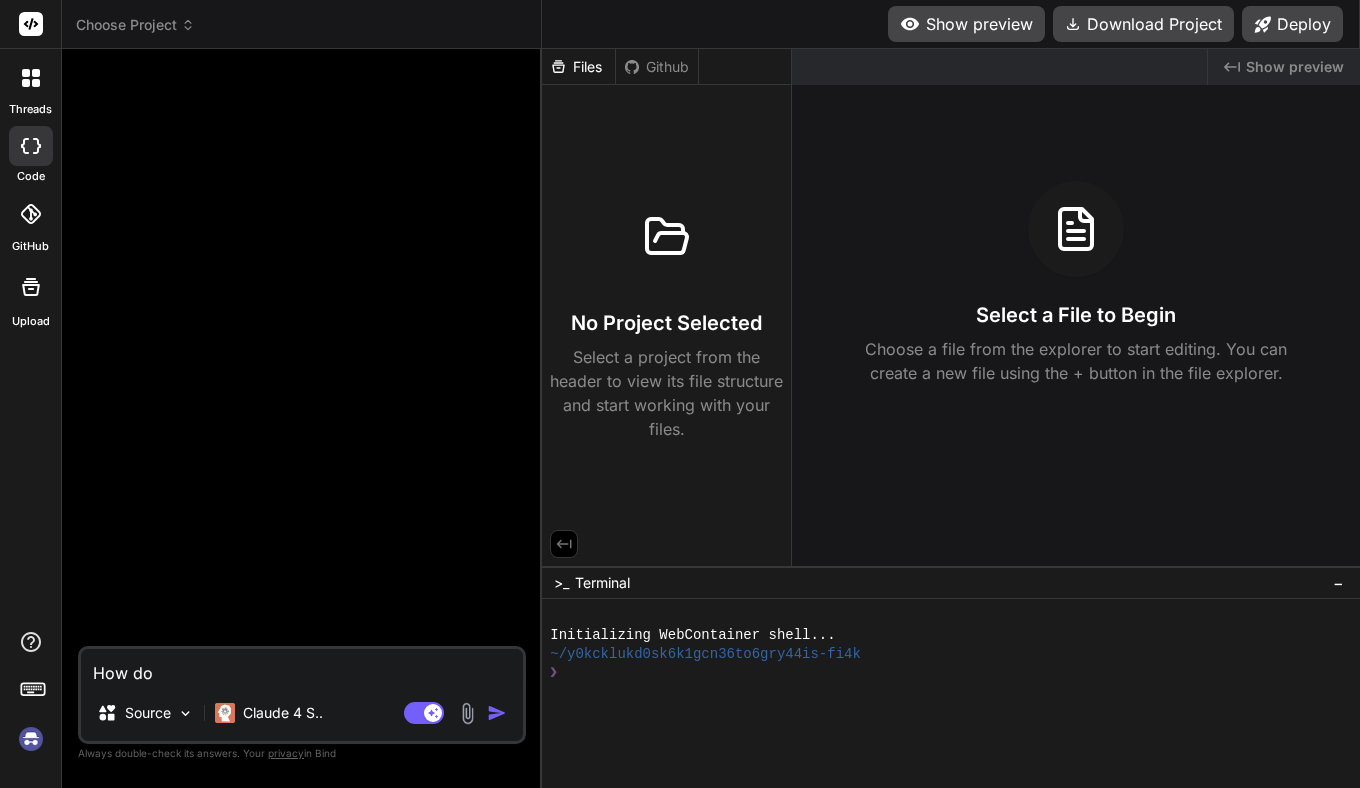 type on "How do" 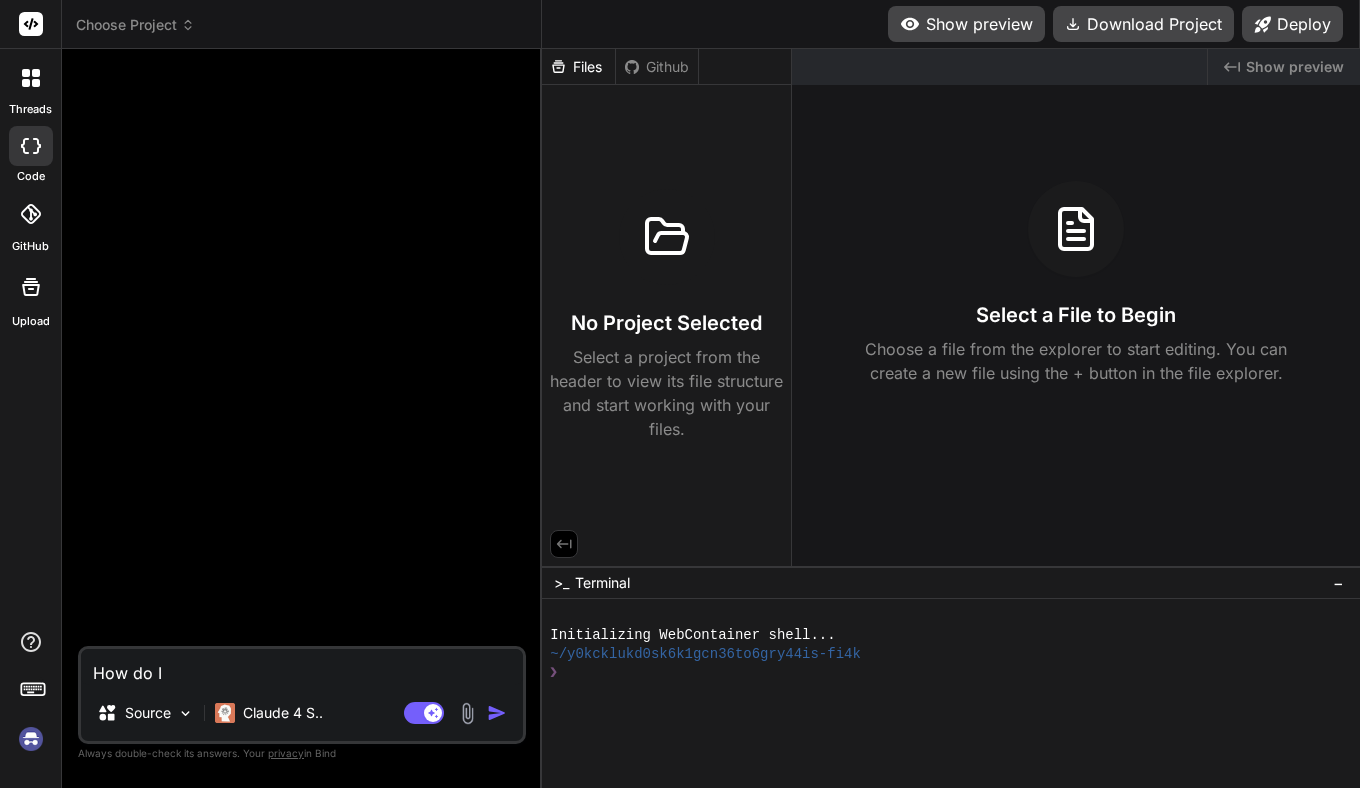 type on "How do I" 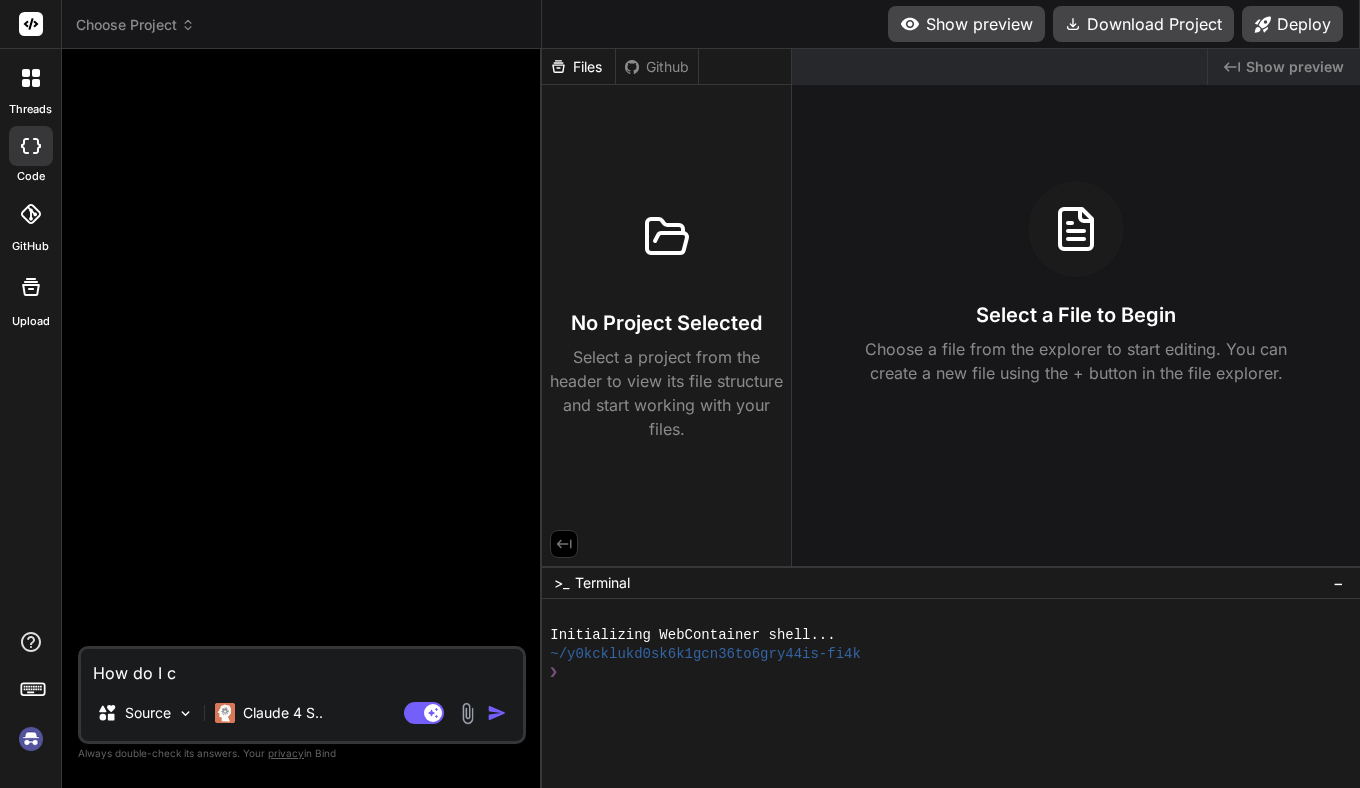 type on "How do I ca" 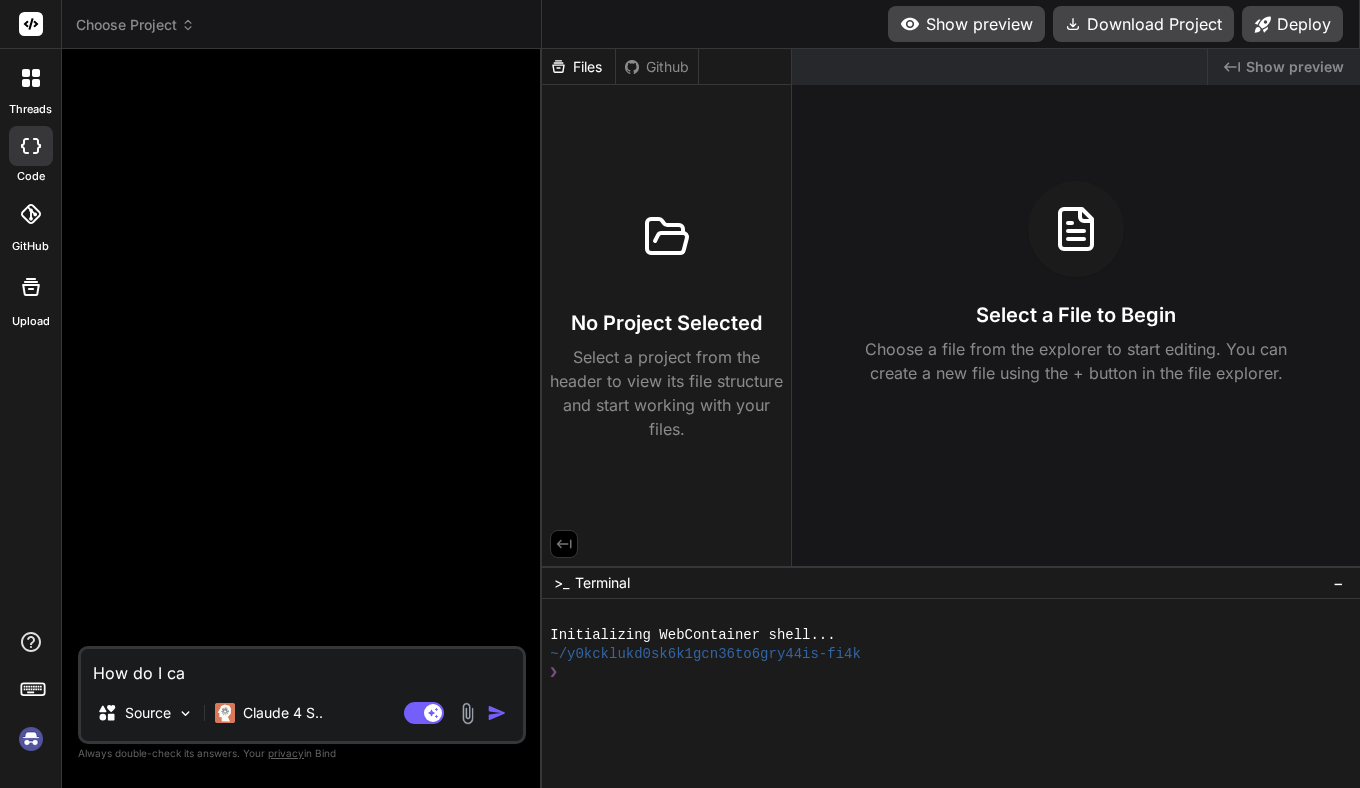 type on "How do I can" 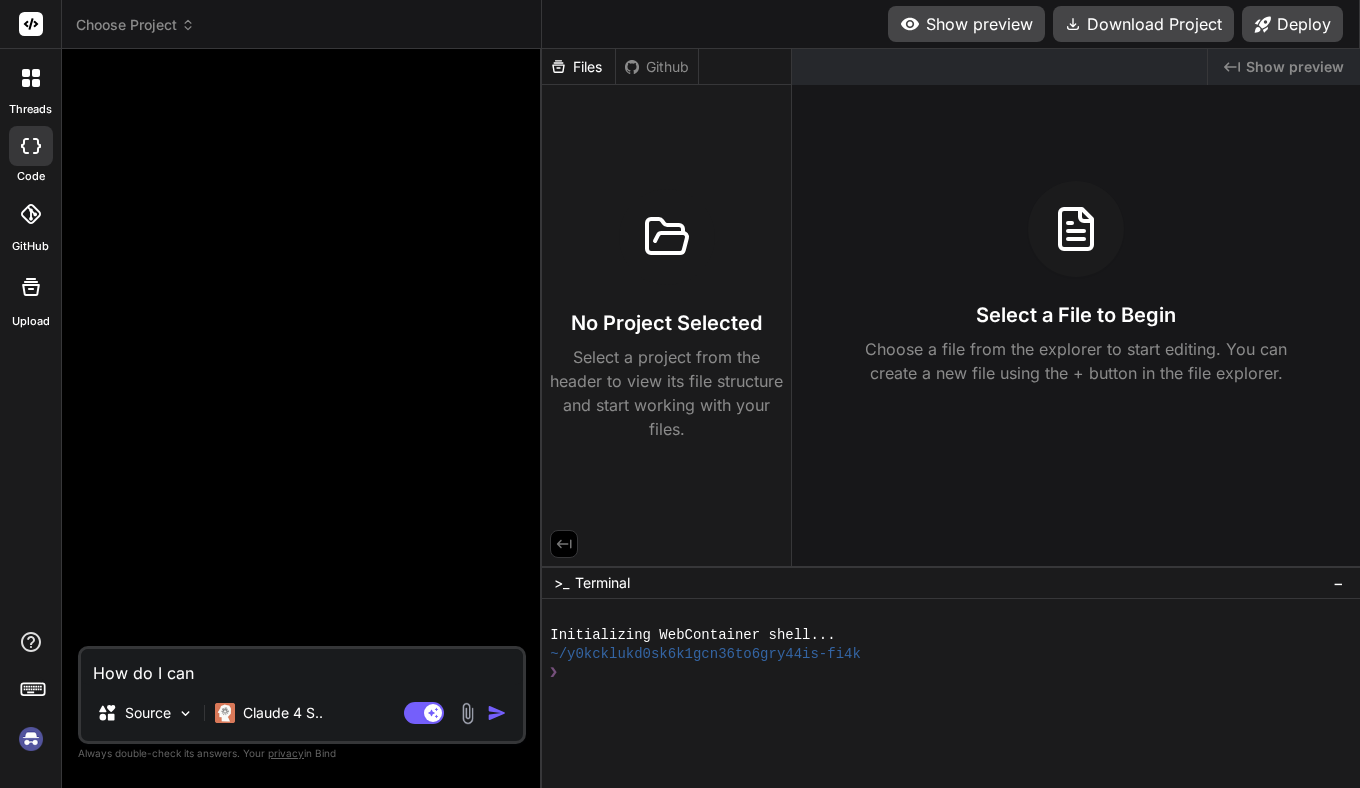 type on "How do I canc" 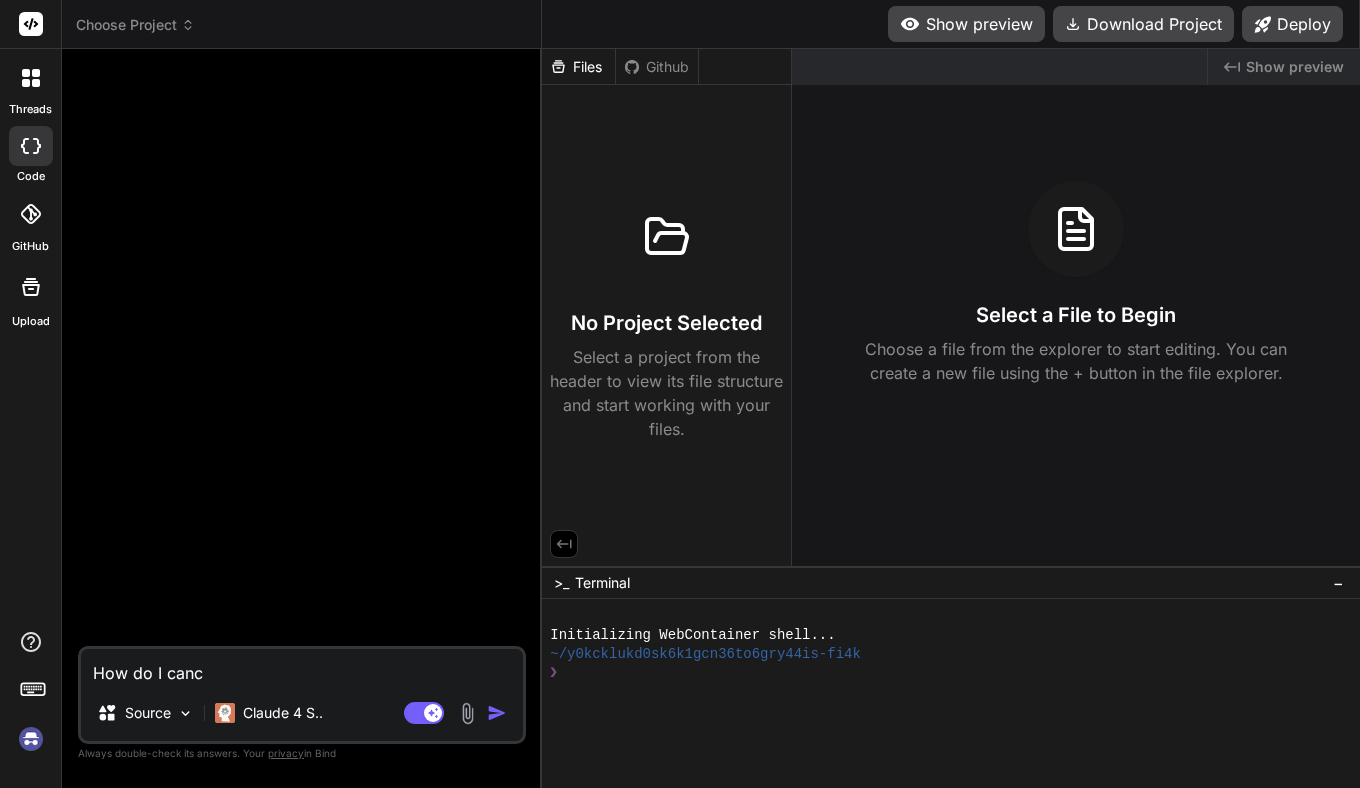 type on "How do I cance" 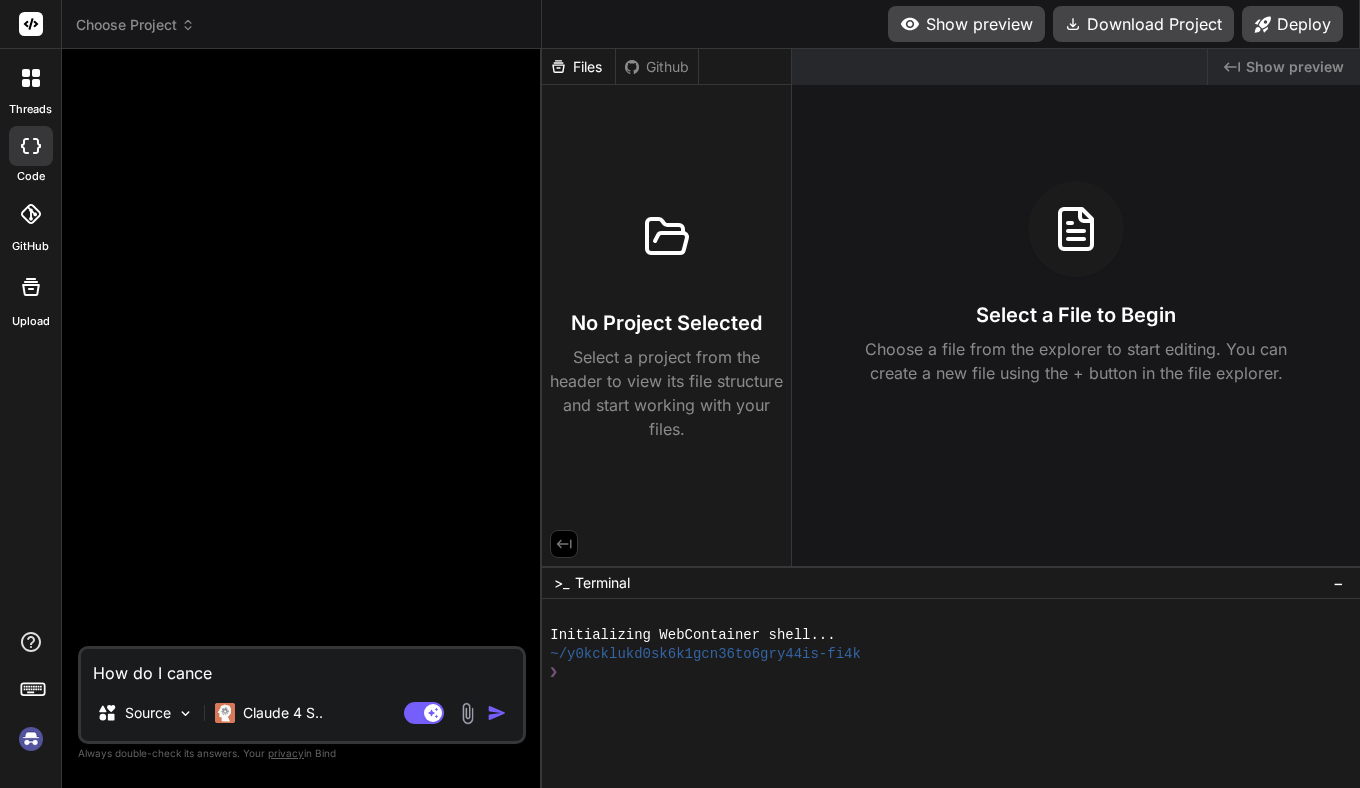 type on "How do I cancel" 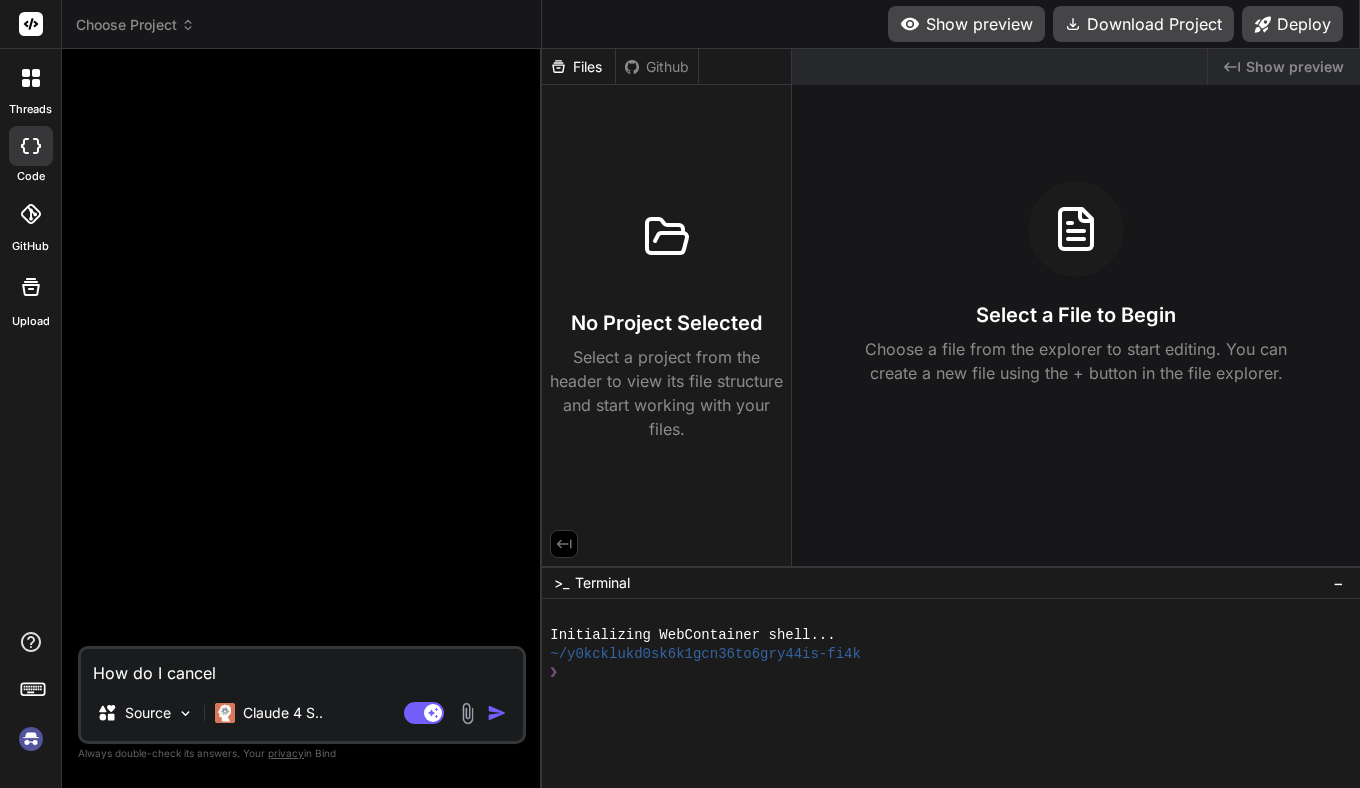 type on "How do I cancel" 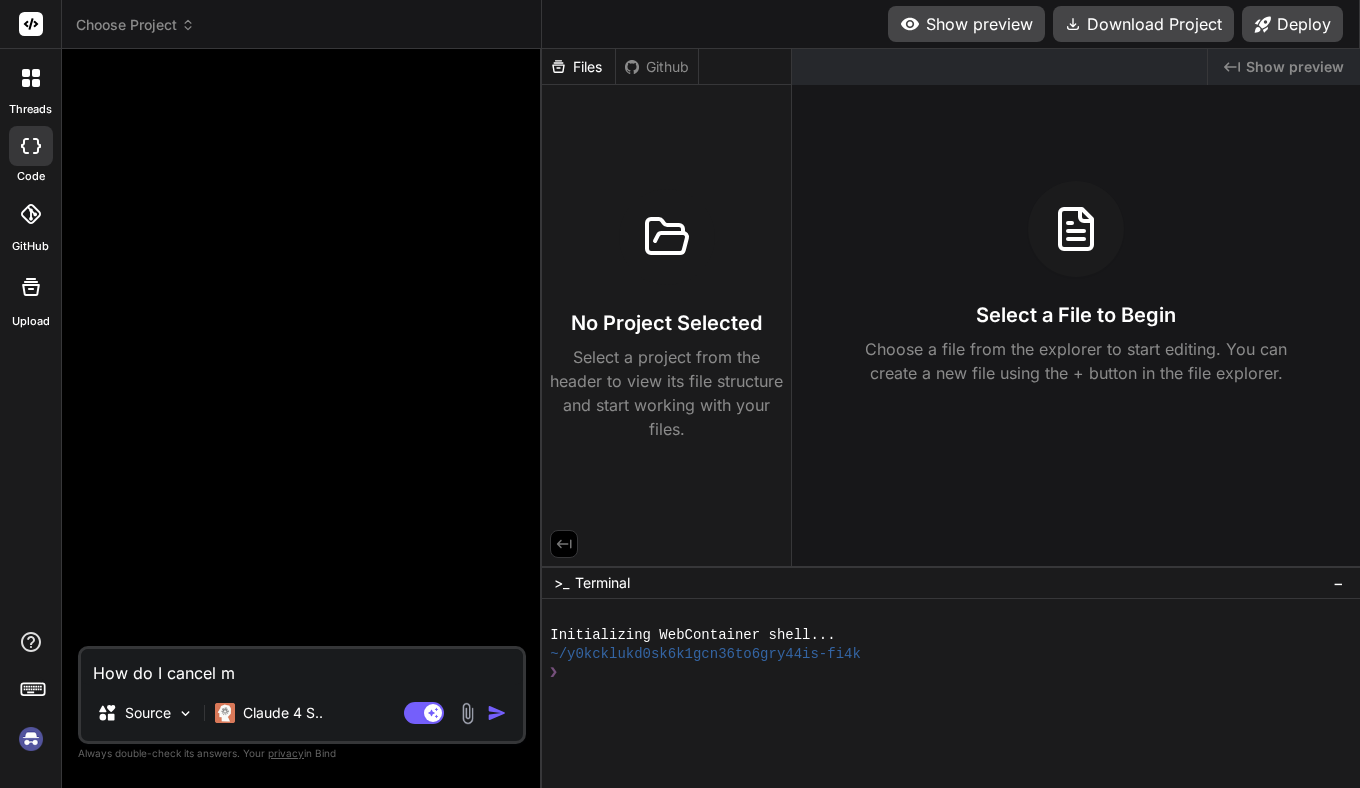type on "How do I cancel my" 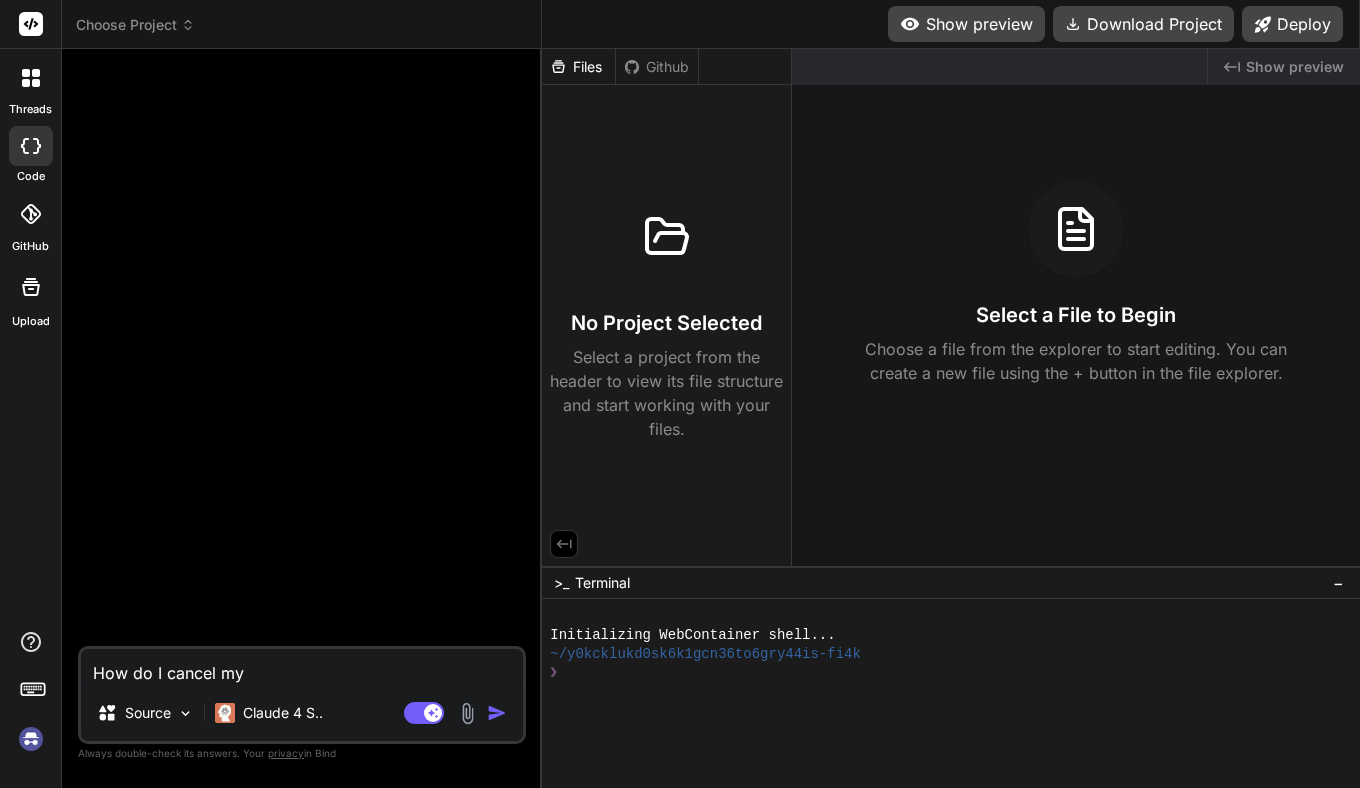 type on "How do I cancel my" 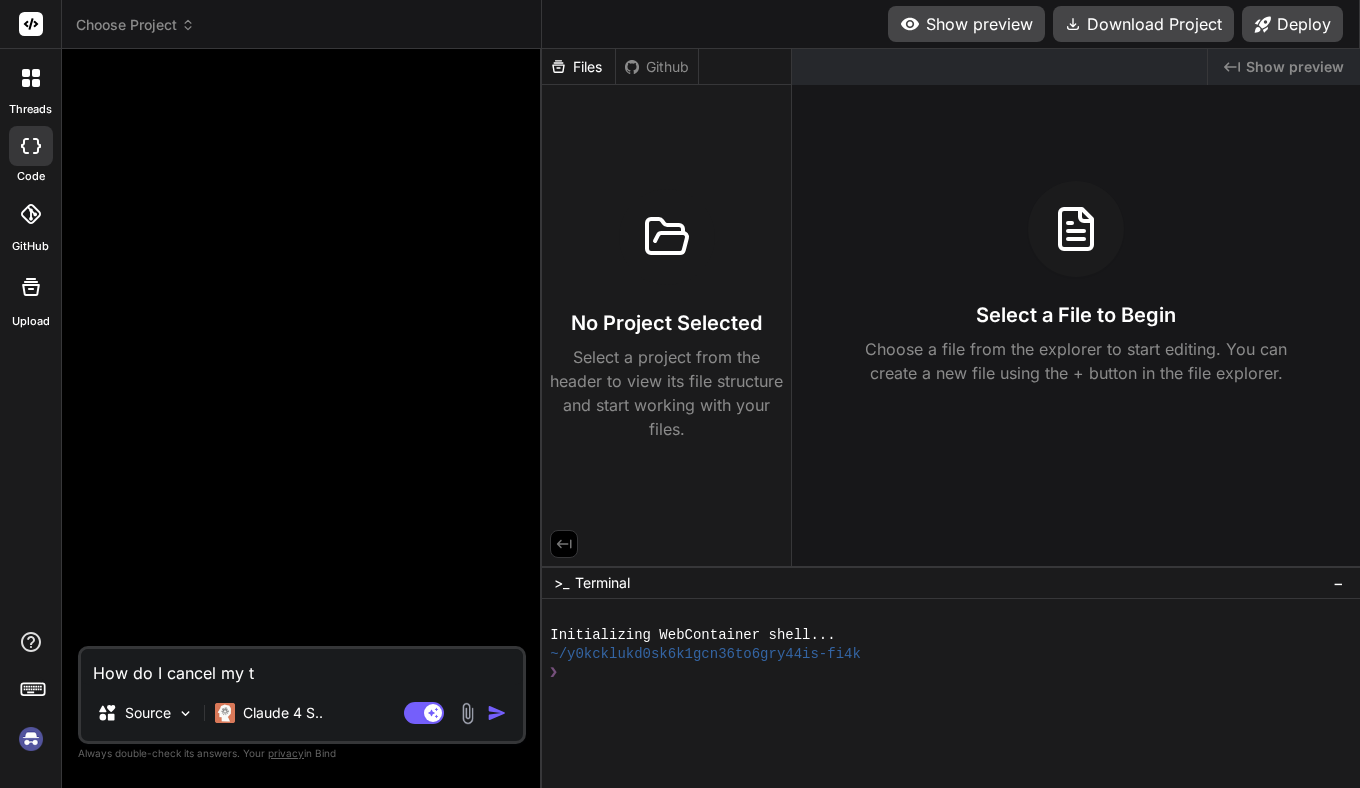 type on "How do I cancel my tr" 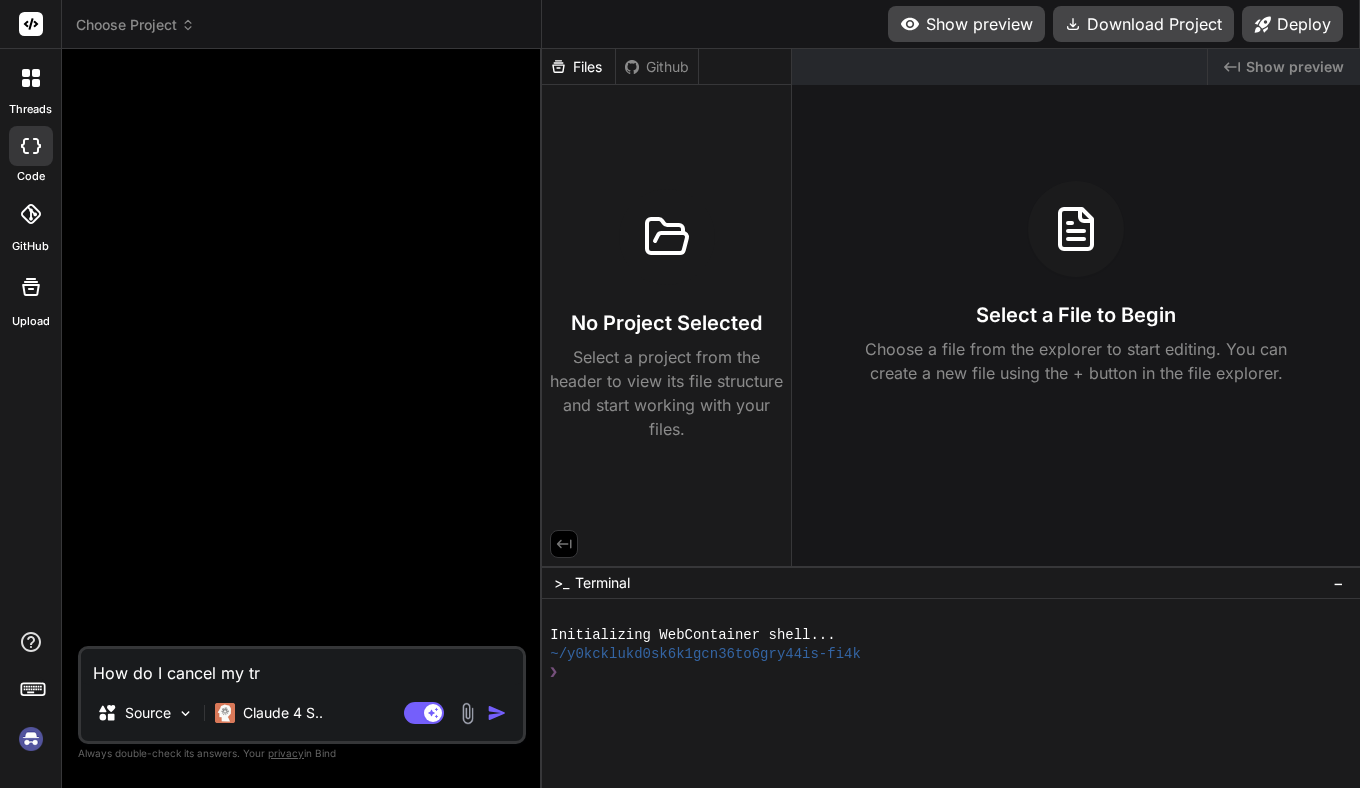 type on "How do I cancel my tri" 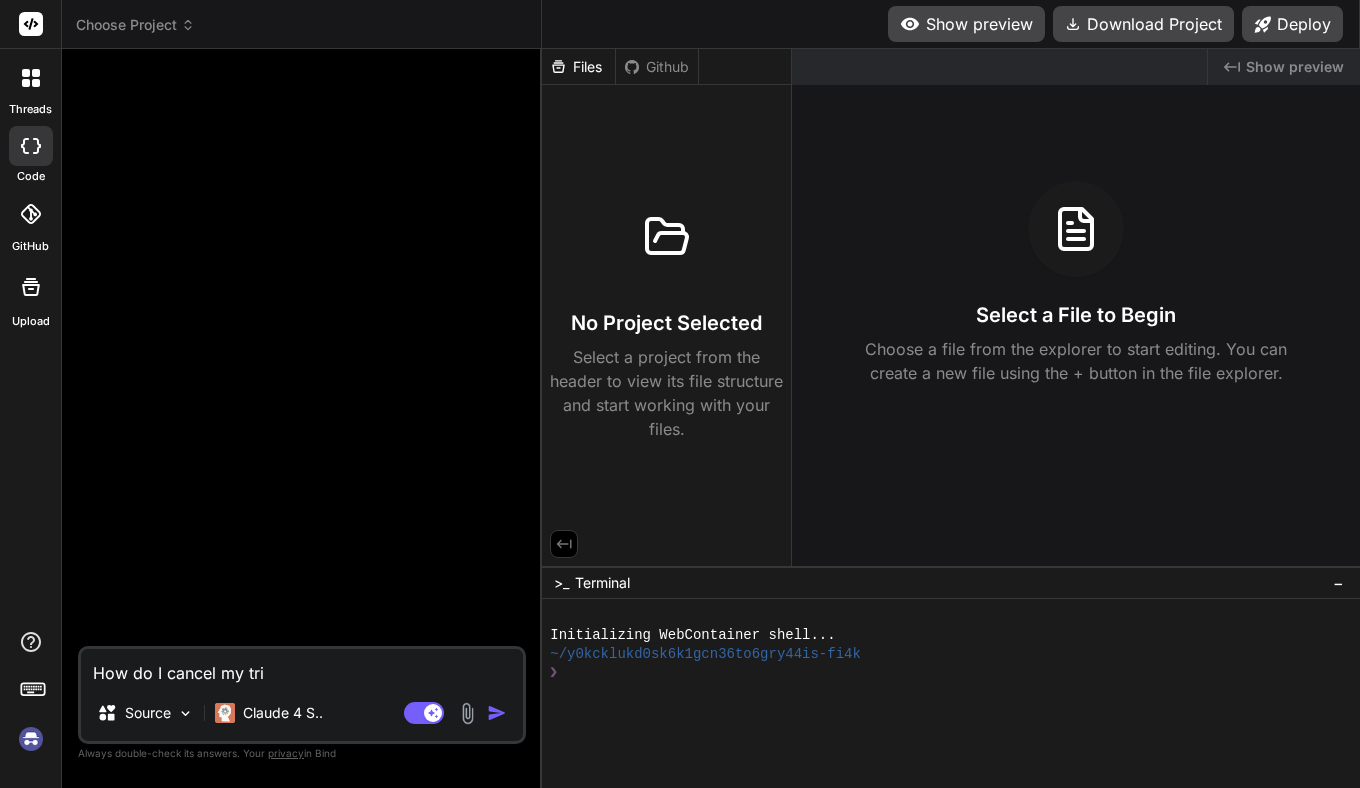 type on "How do I cancel my tril" 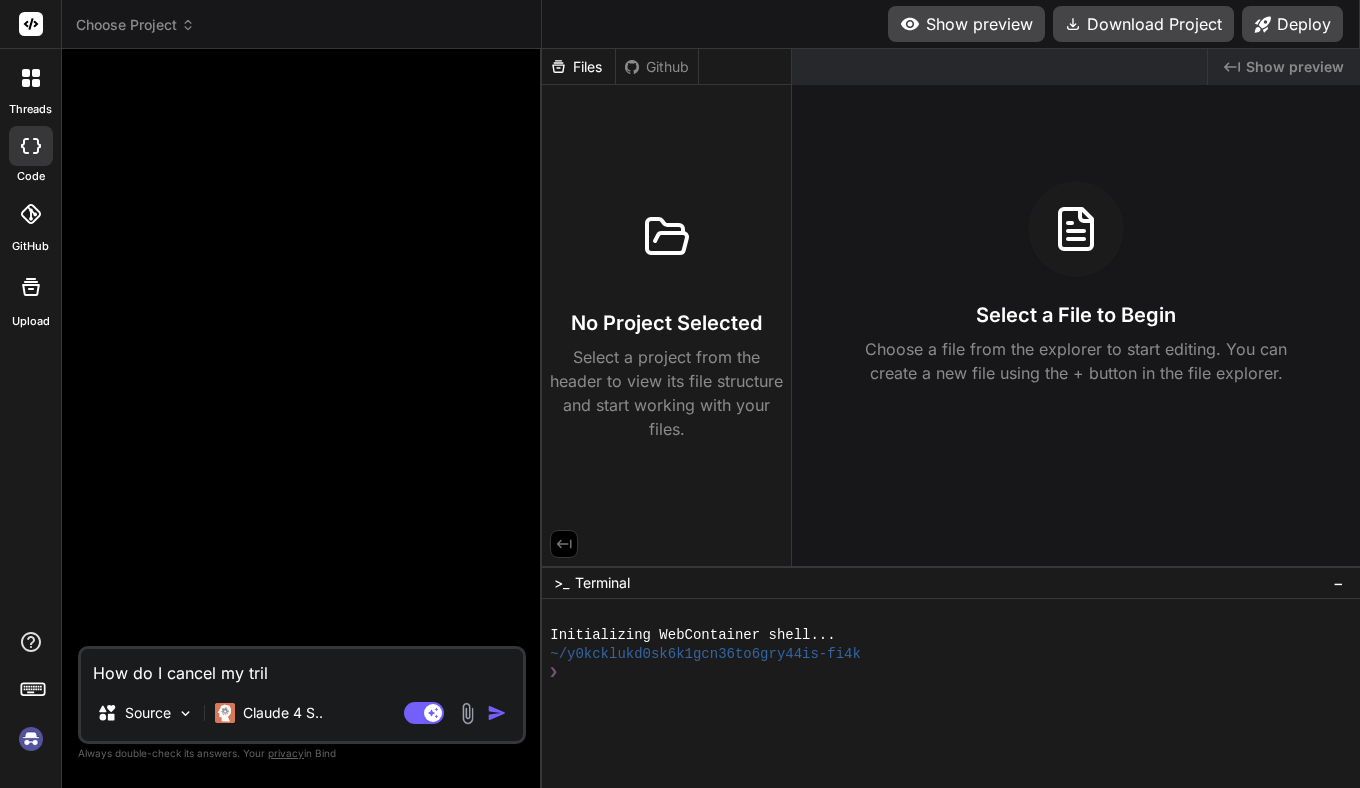 type on "How do I cancel my tri" 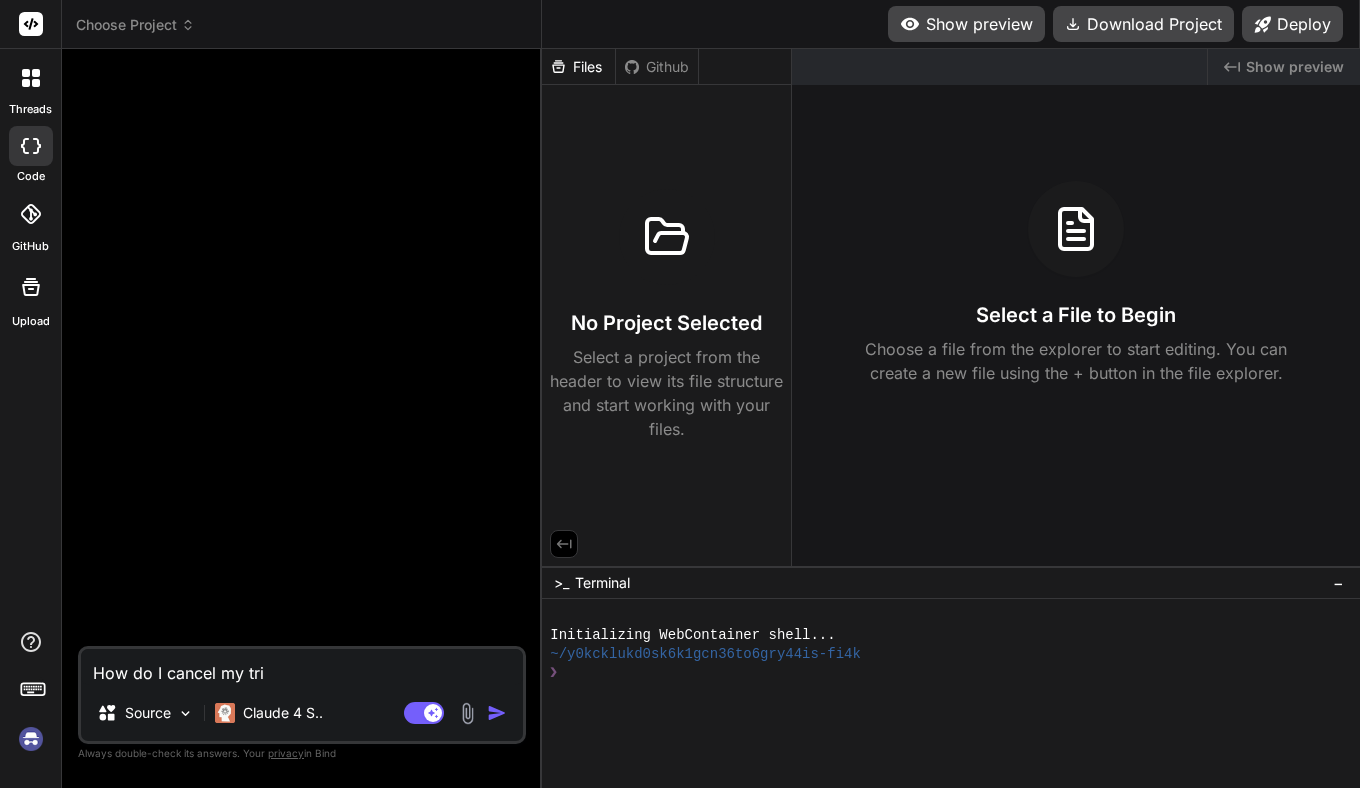 type on "How do I cancel my tria" 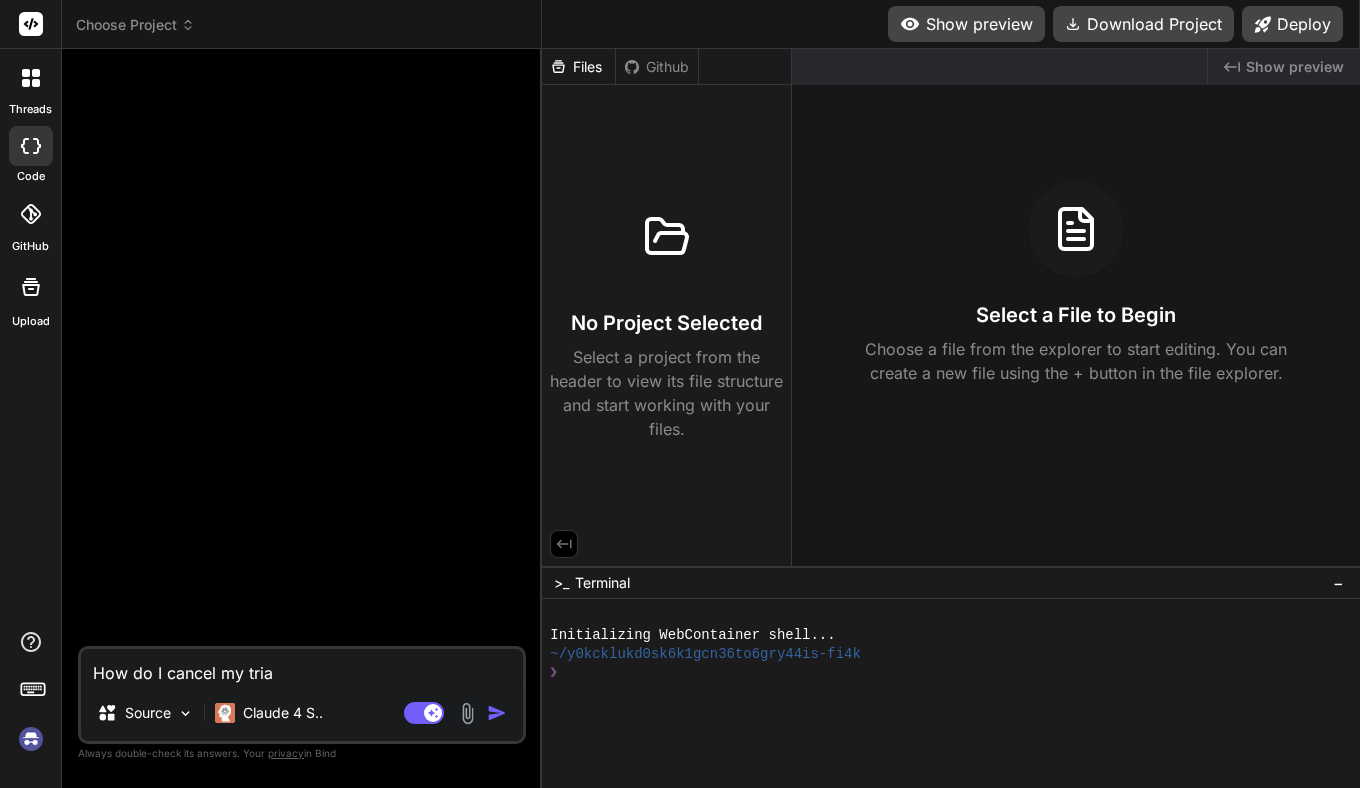 type on "How do I cancel my trial" 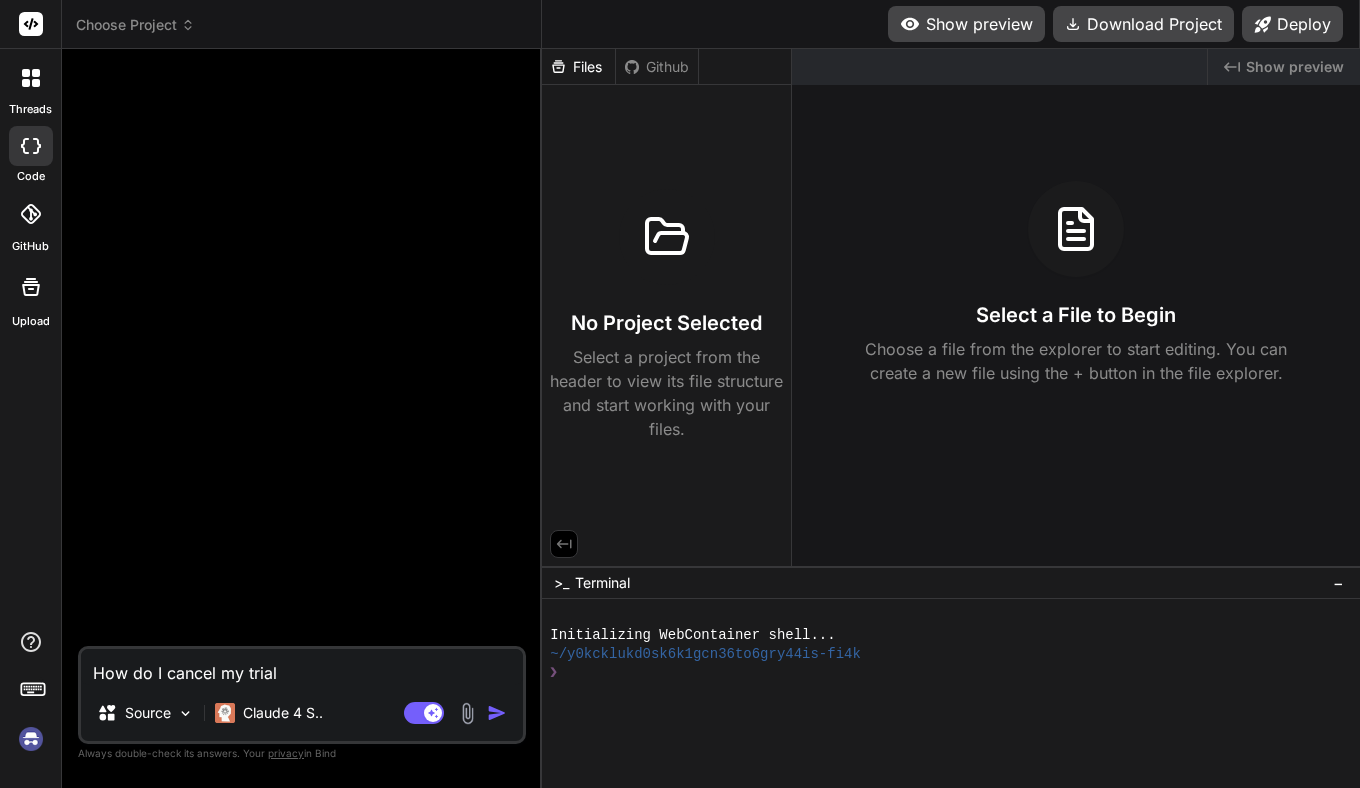 type on "How do I cancel my trial?" 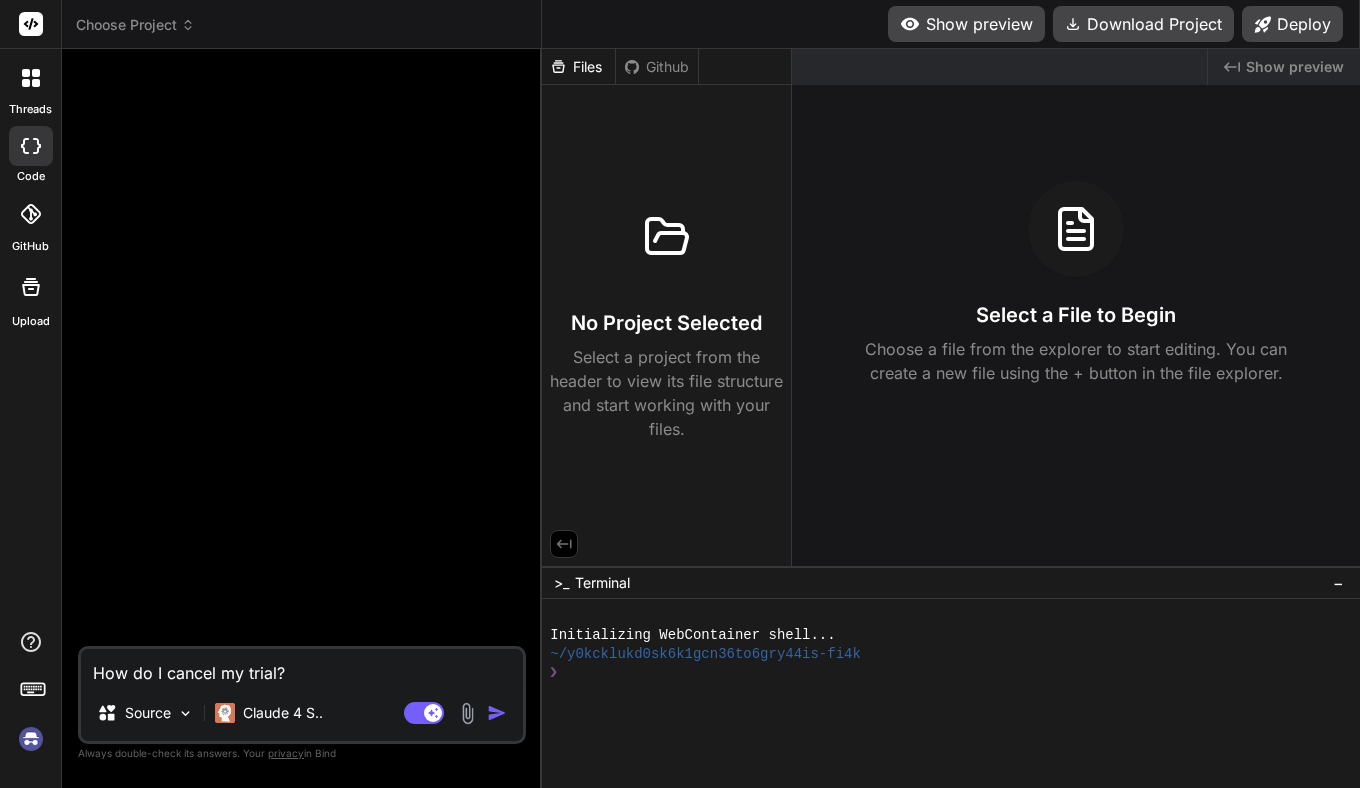 type on "How do I cancel my trial?" 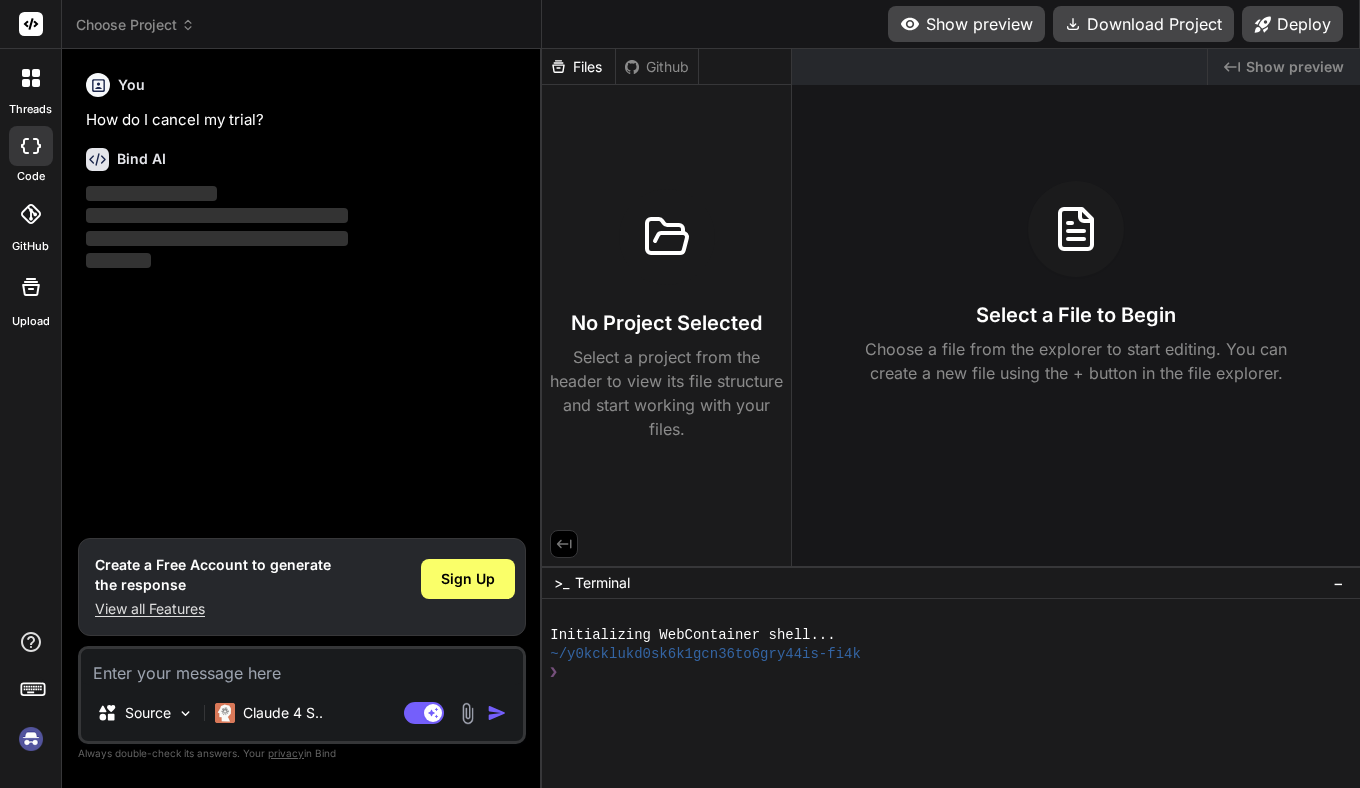 click on "Create a Free Account to generate   the response" at bounding box center [213, 575] 